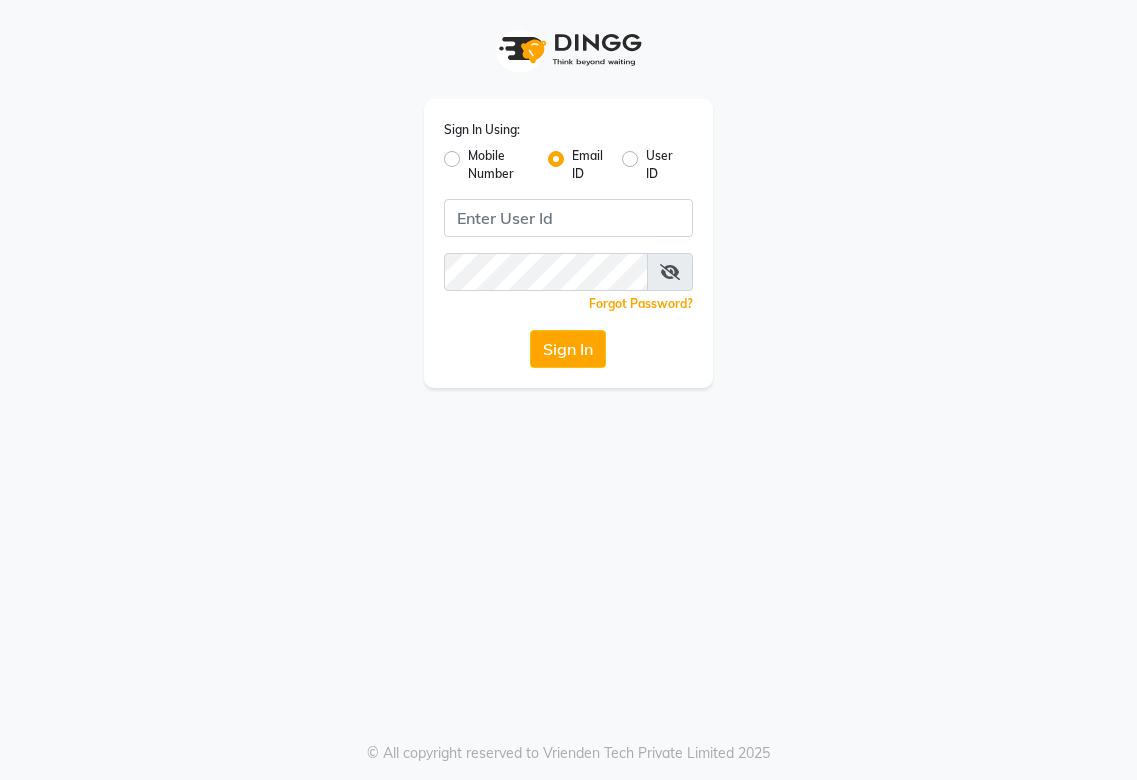scroll, scrollTop: 0, scrollLeft: 0, axis: both 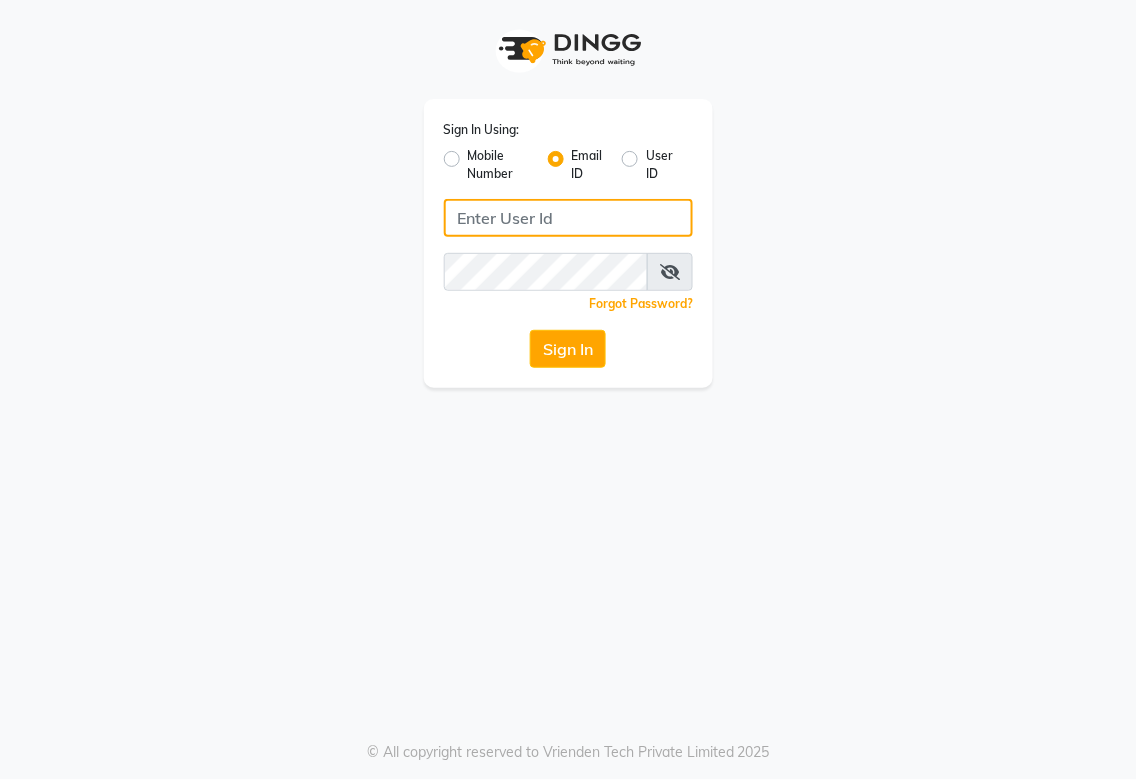 type on "[EMAIL_ADDRESS][DOMAIN_NAME]" 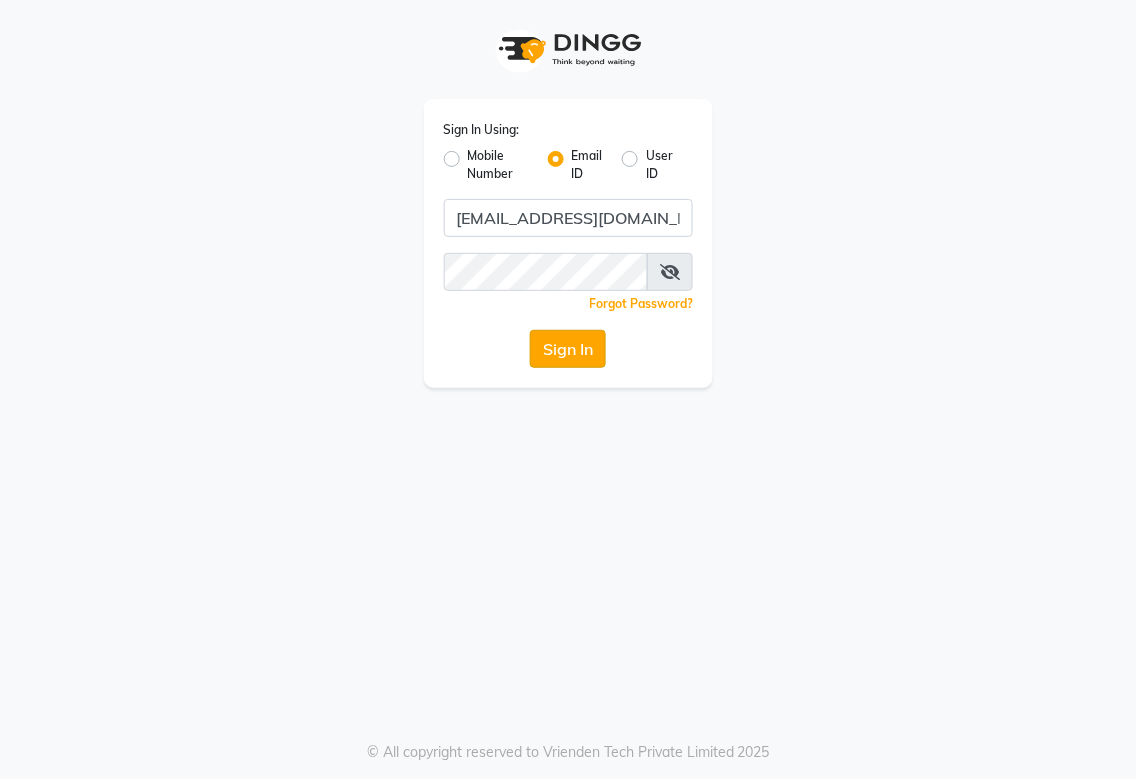 click on "Sign In" 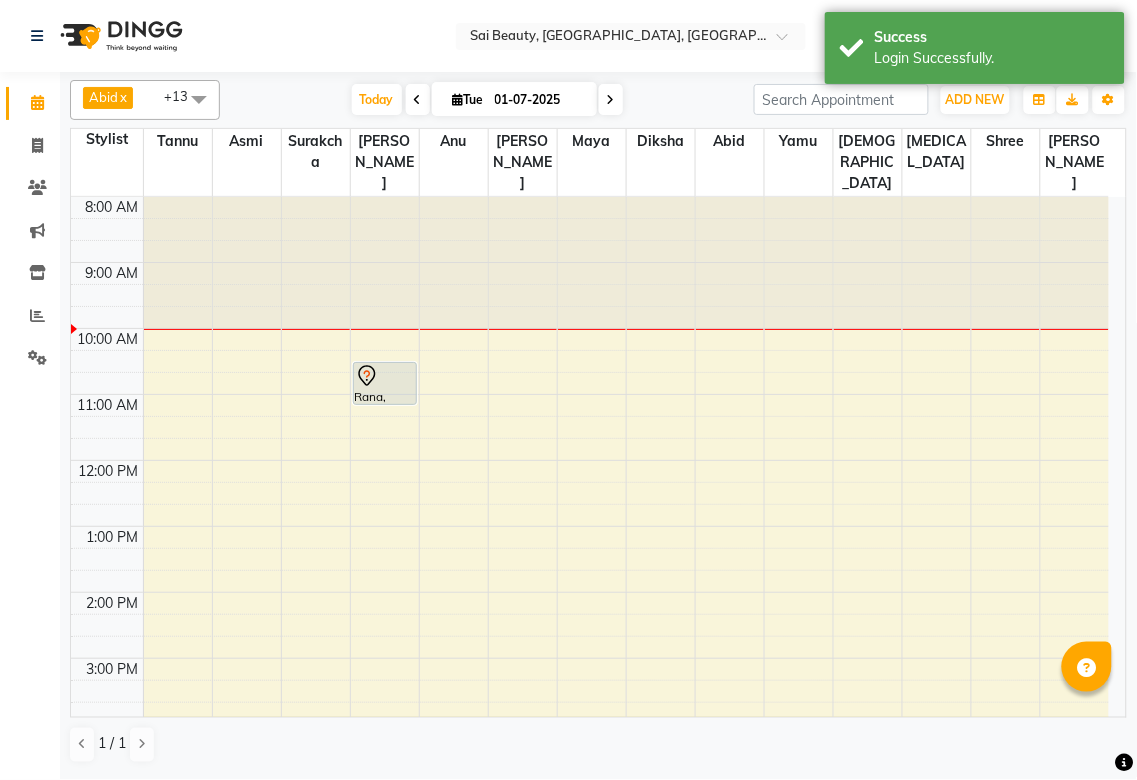 select on "en" 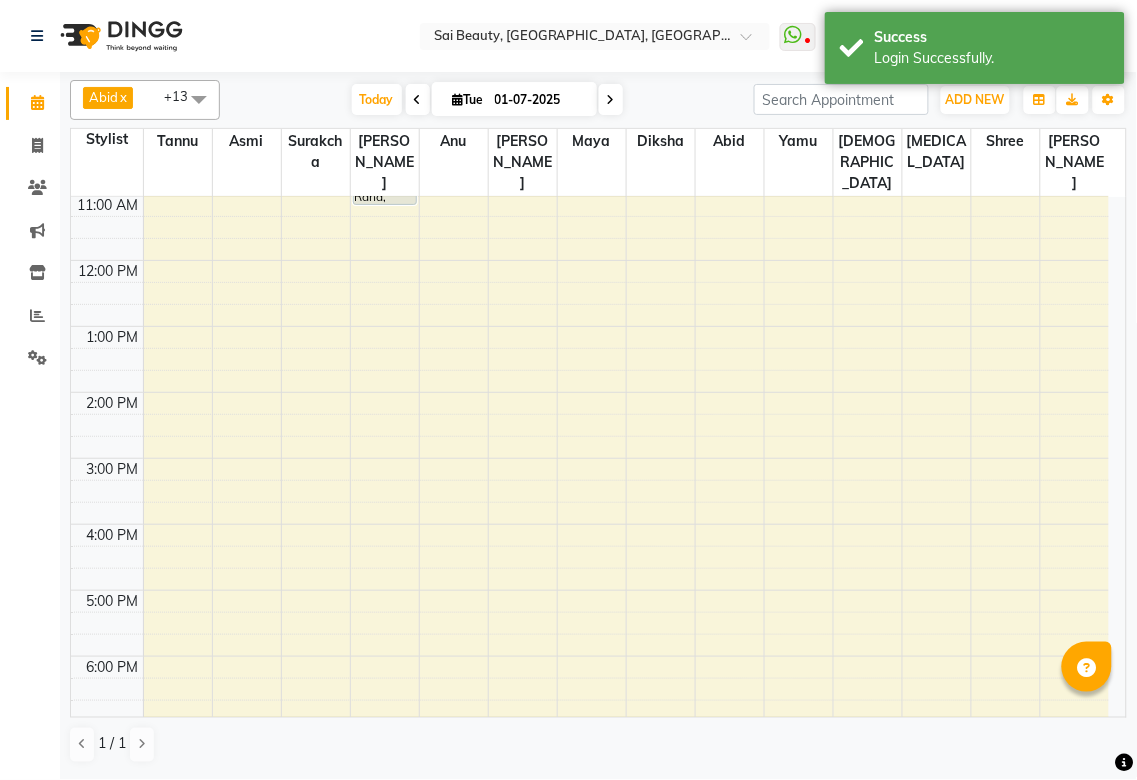 scroll, scrollTop: 0, scrollLeft: 0, axis: both 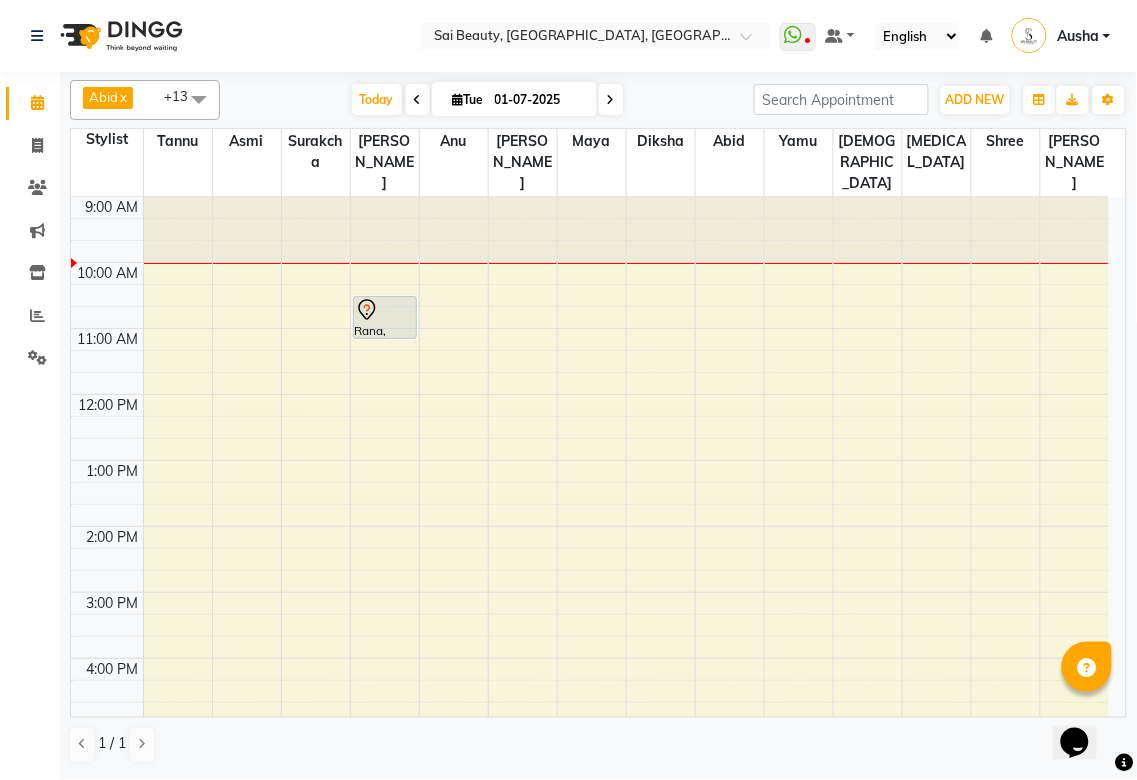 click on "[PERSON_NAME][MEDICAL_DATA]  x [PERSON_NAME]  x Asmi  x [PERSON_NAME]  x Gita  x [PERSON_NAME]  x shree  x [PERSON_NAME]  x Surakcha  x [PERSON_NAME]  x Yamu  x +13 UnSelect All [PERSON_NAME][MEDICAL_DATA] [PERSON_NAME] Asmi [PERSON_NAME] Gita [PERSON_NAME] shree [PERSON_NAME] Surakcha [PERSON_NAME] Yamu [DATE]  [DATE] Toggle Dropdown Add Appointment Add Invoice Add Expense Add Client Toggle Dropdown Add Appointment Add Invoice Add Expense Add Client ADD NEW Toggle Dropdown Add Appointment Add Invoice Add Expense Add Client [PERSON_NAME][MEDICAL_DATA]  x [PERSON_NAME]  x Asmi  x [PERSON_NAME]  x Gita  x [PERSON_NAME]  x shree  x [PERSON_NAME]  x Surakcha  x [PERSON_NAME]  x Yamu  x +13 UnSelect All [PERSON_NAME][MEDICAL_DATA] [PERSON_NAME] Asmi [PERSON_NAME] Gita [PERSON_NAME] shree [PERSON_NAME] Surakcha [PERSON_NAME] Yamu Group By  Staff View   Room View  View as Vertical  Vertical - Week View  Horizontal  Horizontal - Week View  List  Toggle Dropdown Calendar Settings Manage Tags   Arrange Stylists   Reset Stylists  Appointment Form Zoom 75% Staff/Room Display Count 14 Stylist Tannu Asmi Surakcha [PERSON_NAME] [PERSON_NAME] [PERSON_NAME] [PERSON_NAME]" 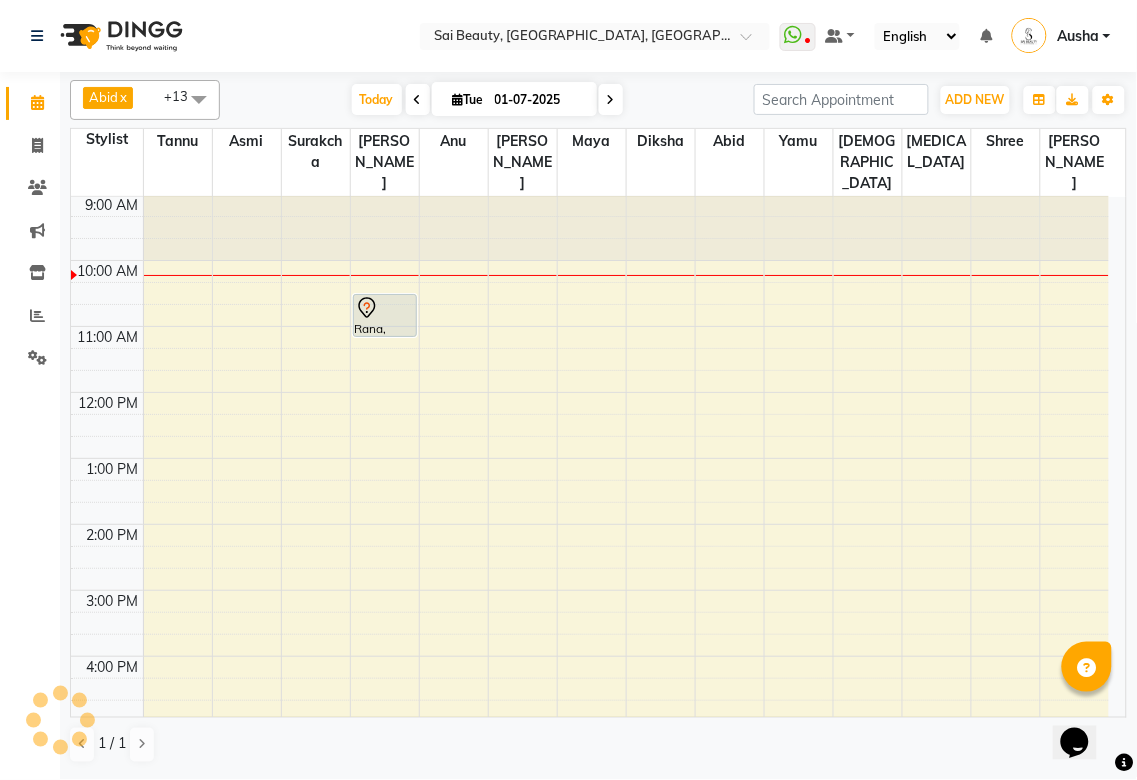 scroll, scrollTop: 0, scrollLeft: 0, axis: both 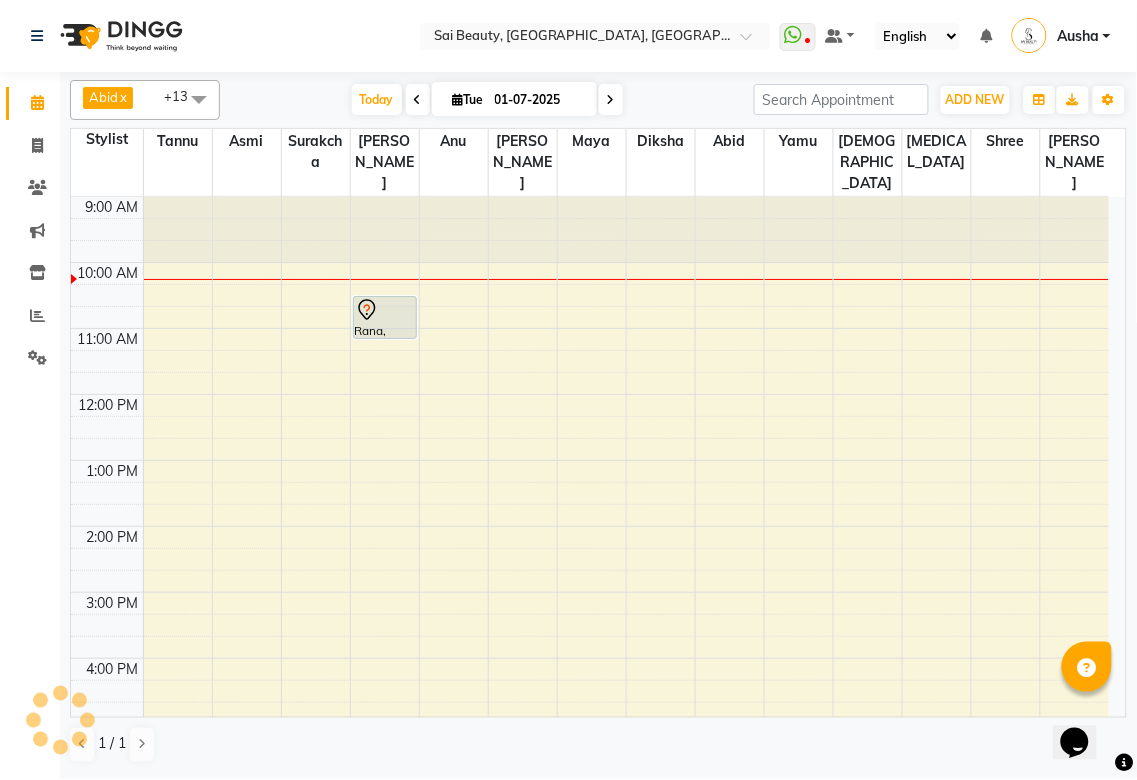 click at bounding box center [385, 310] 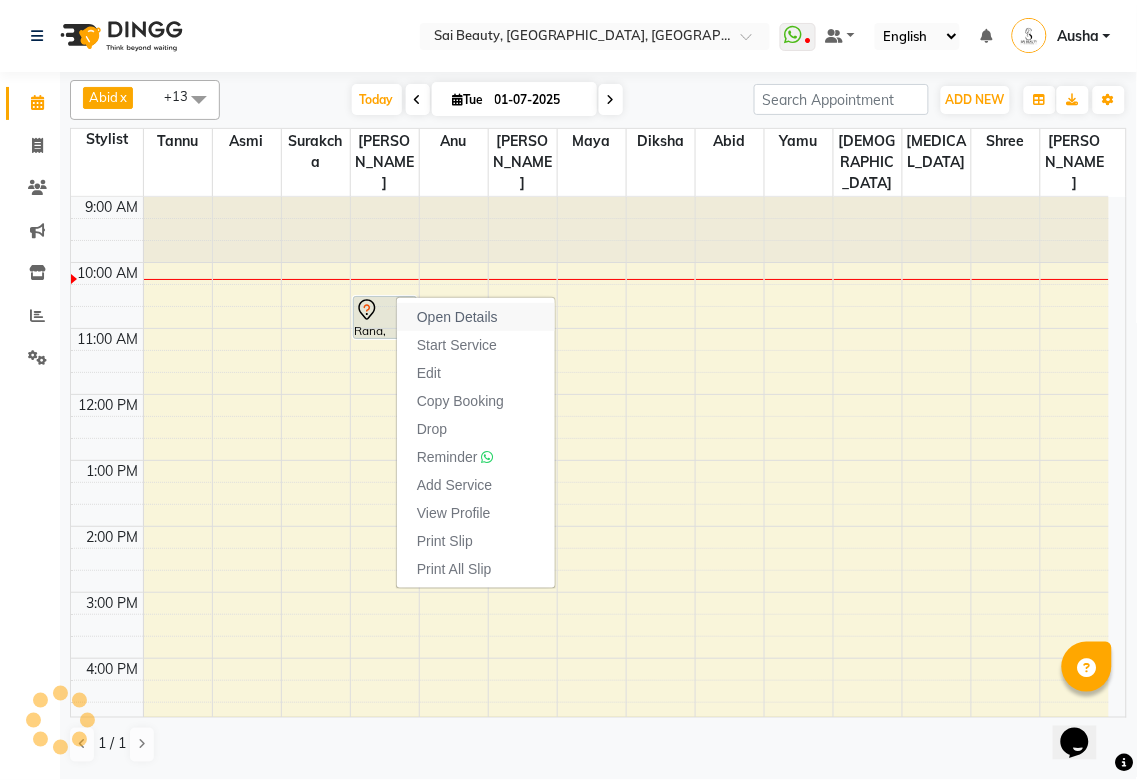 click on "Open Details" at bounding box center (457, 317) 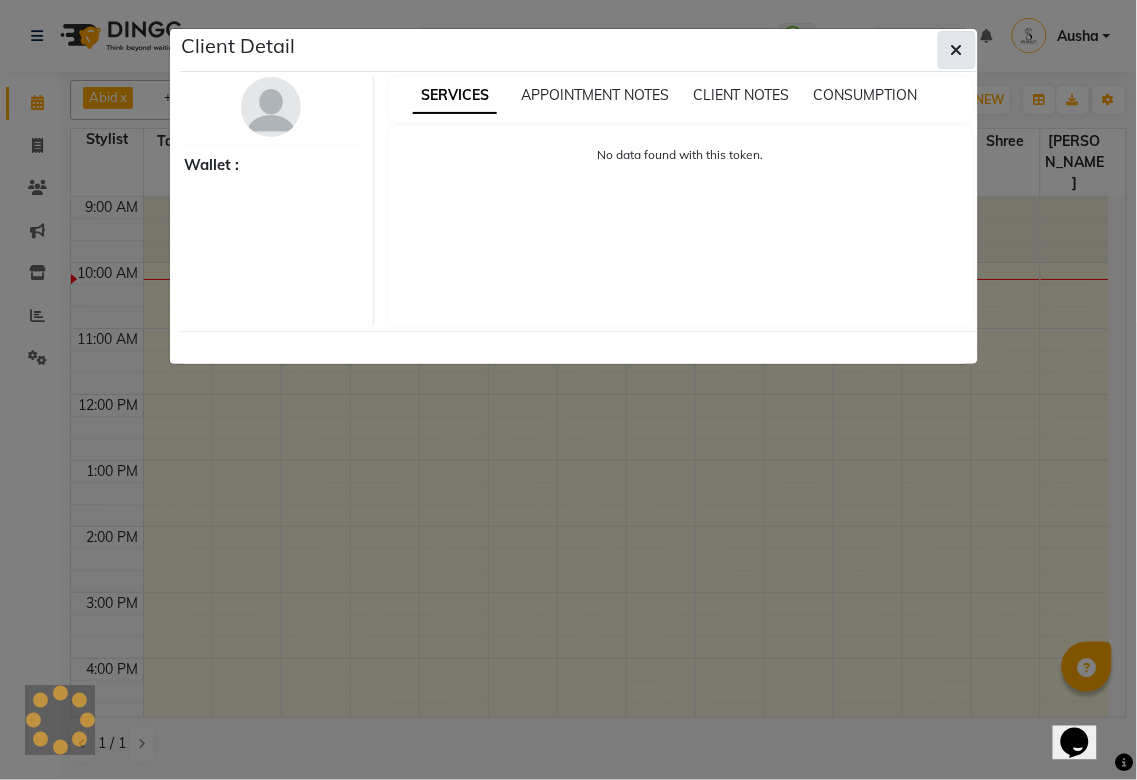click 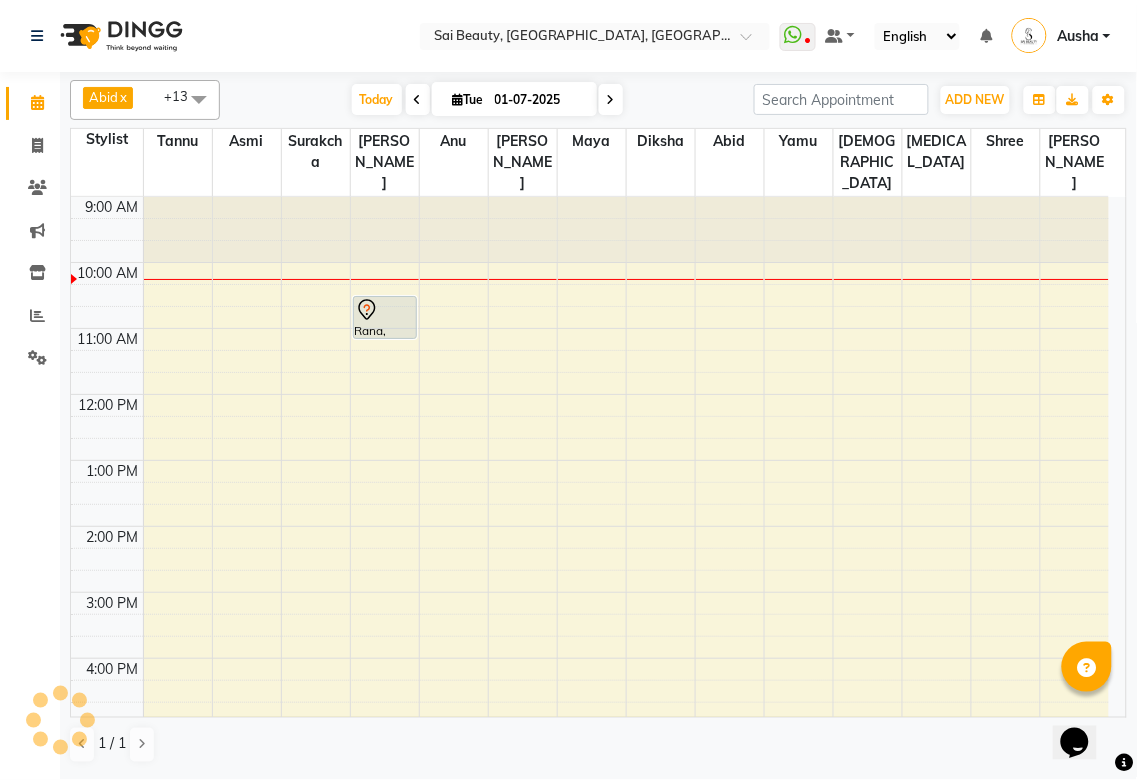 click at bounding box center (385, 310) 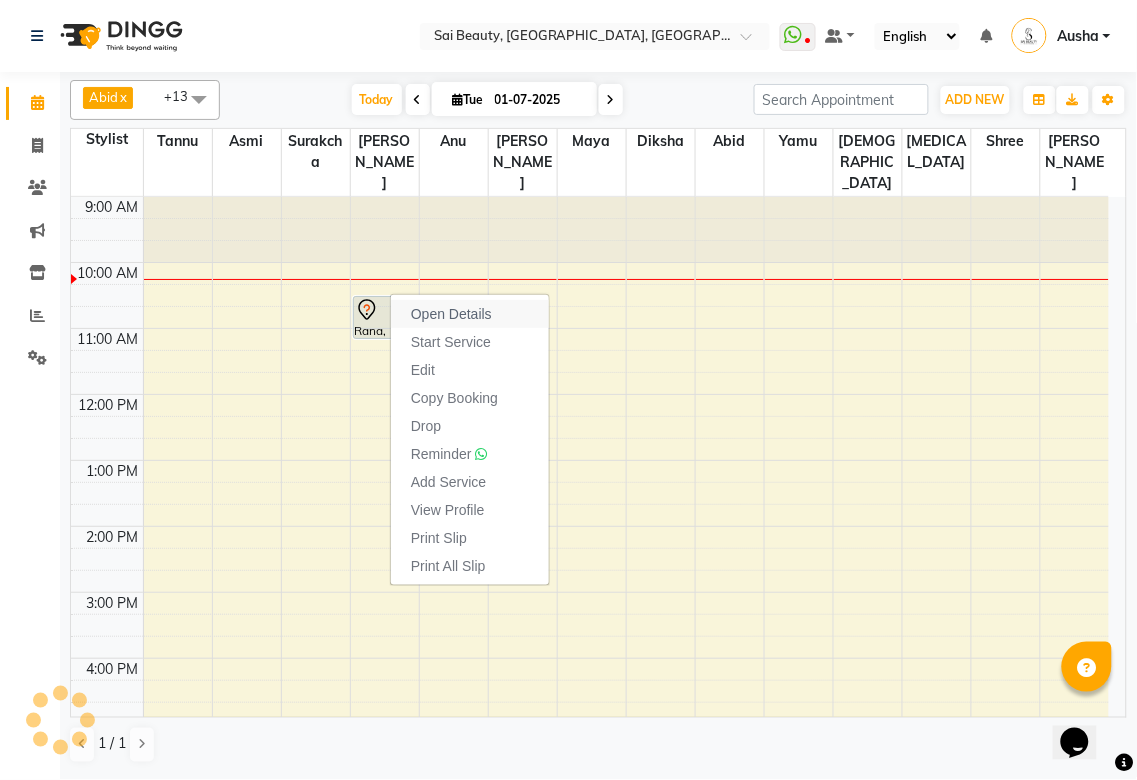 click on "Open Details" at bounding box center (470, 314) 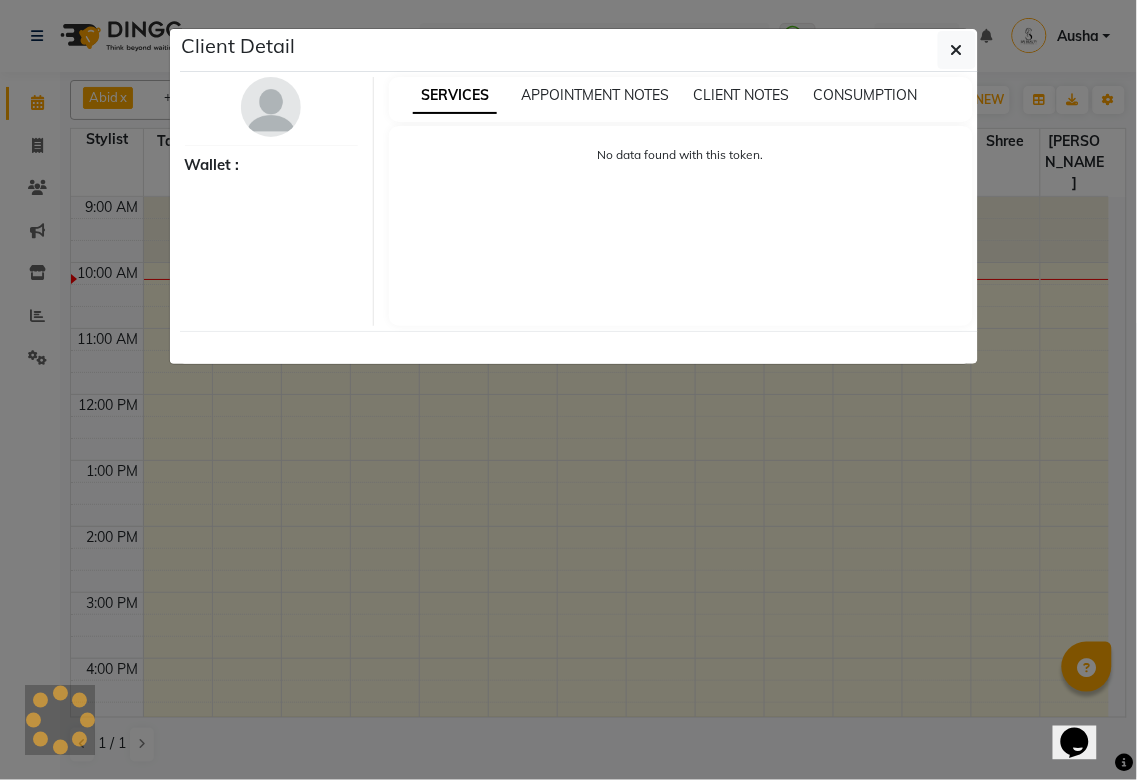 select on "7" 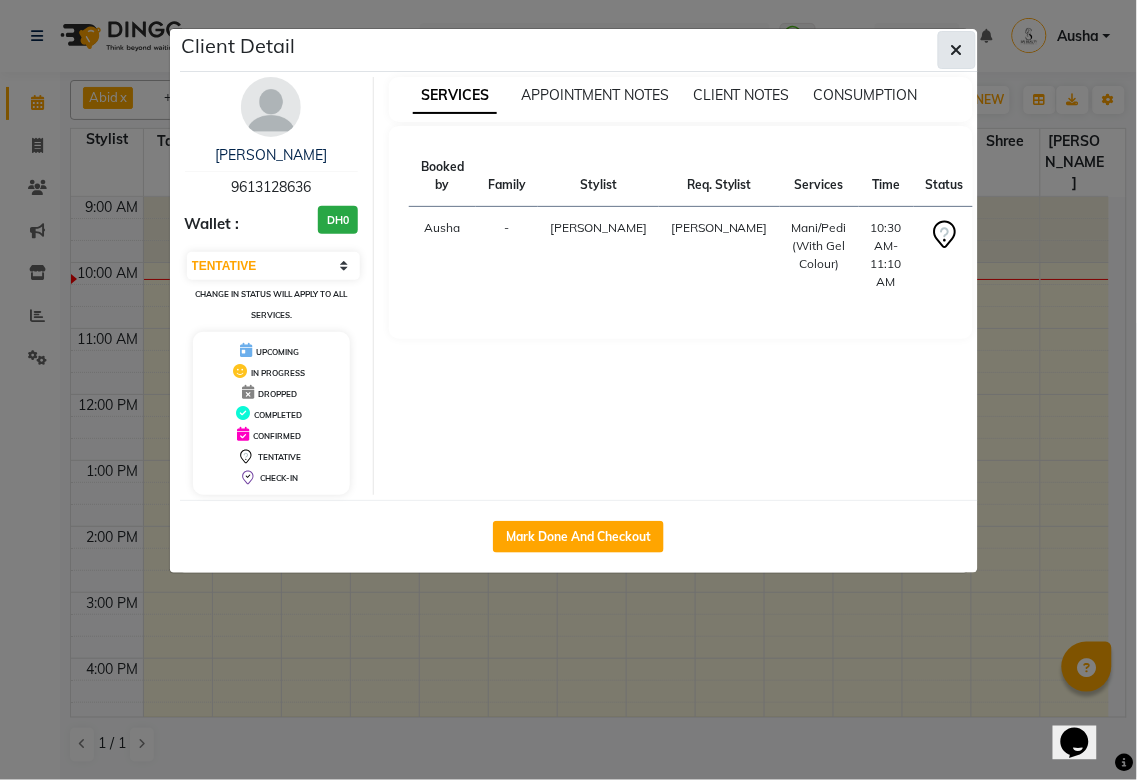 click 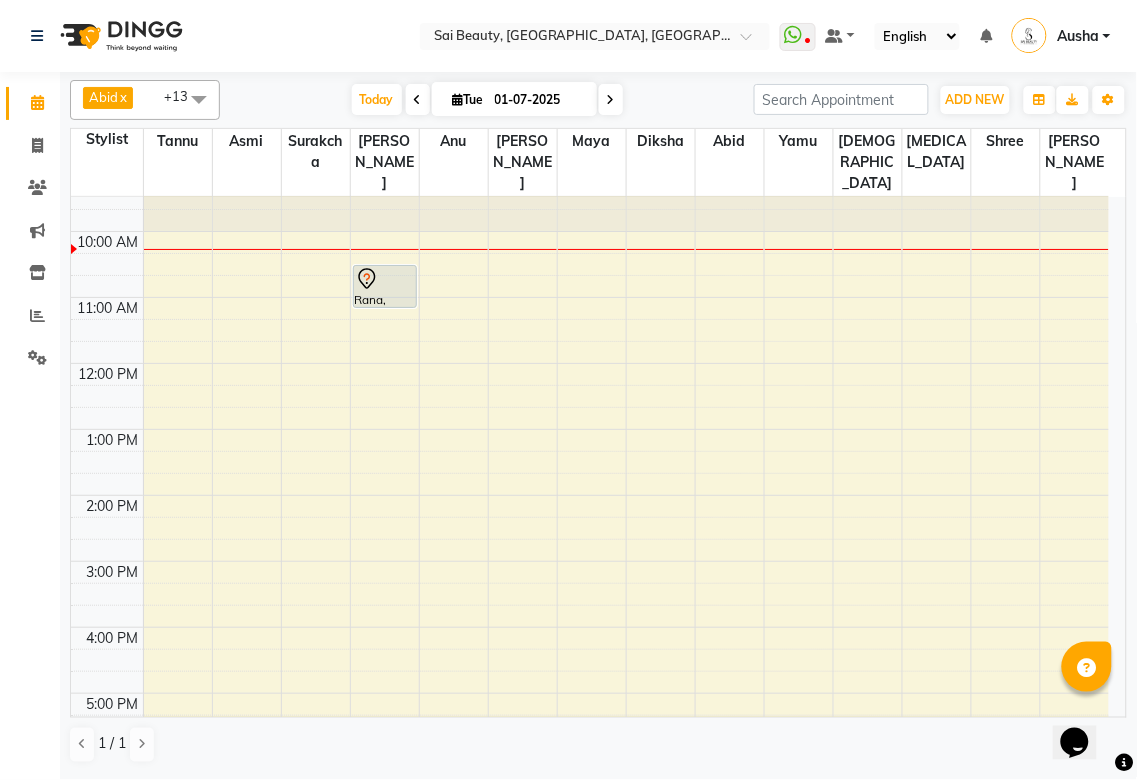 scroll, scrollTop: 0, scrollLeft: 0, axis: both 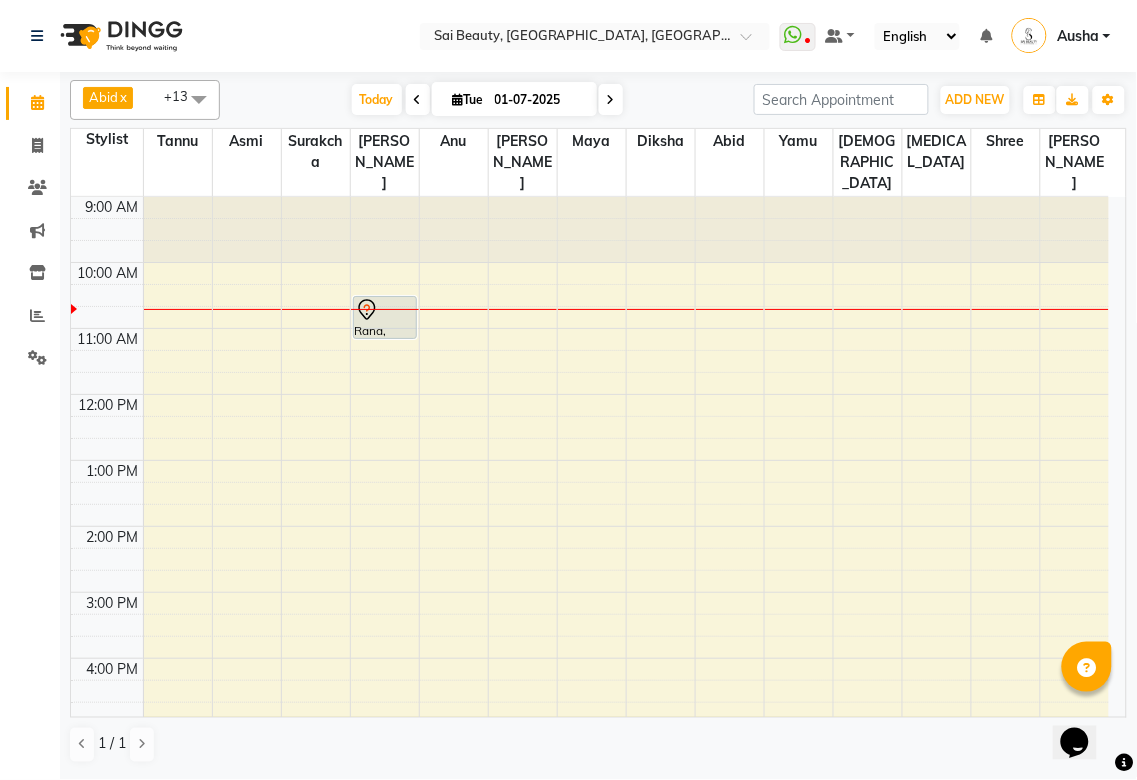 click 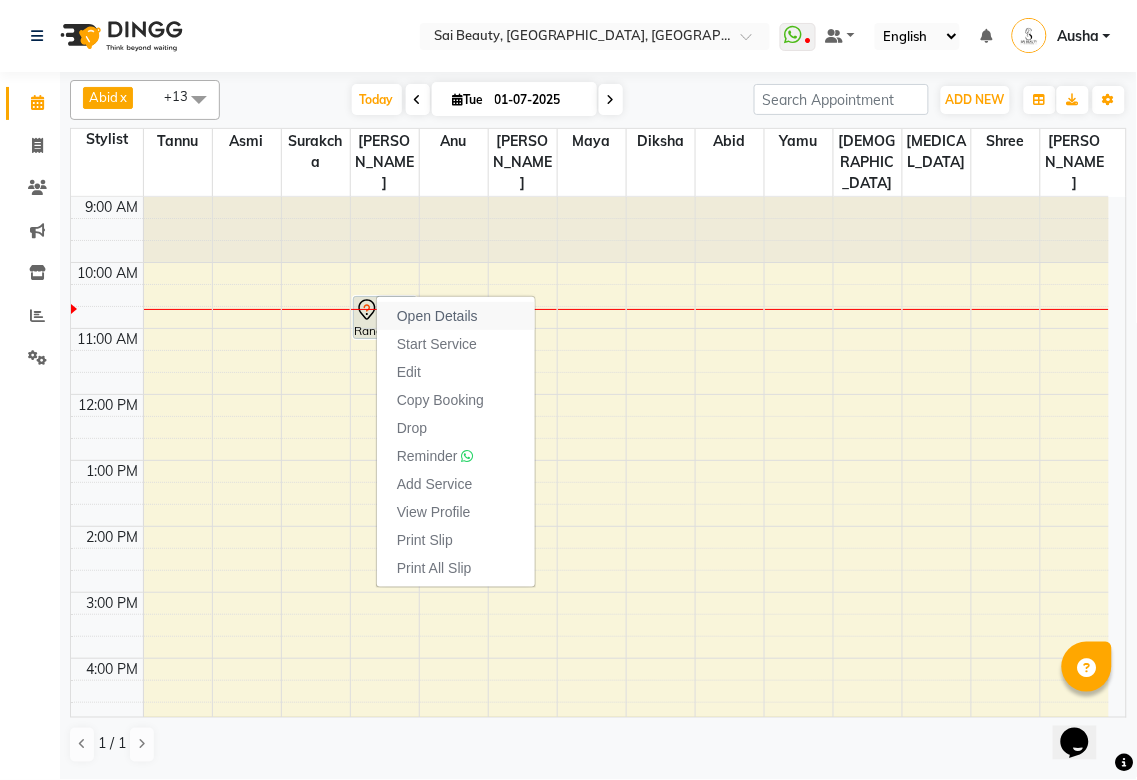 click on "Open Details" at bounding box center [437, 316] 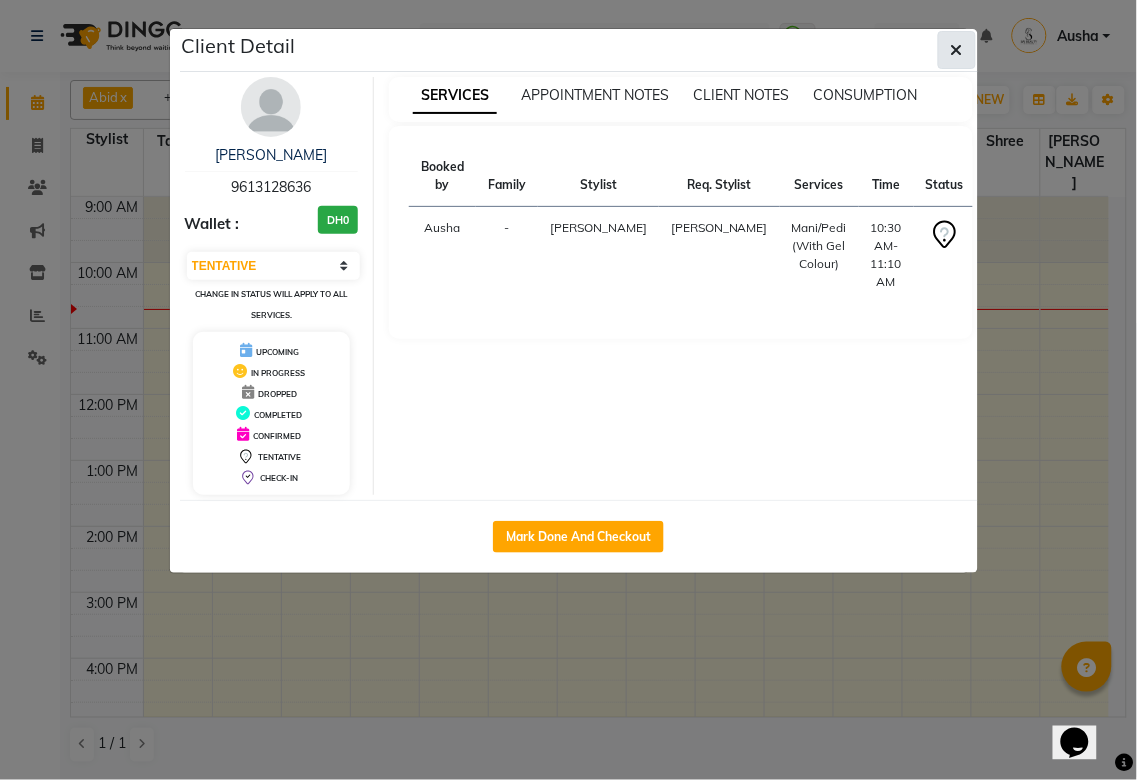 click 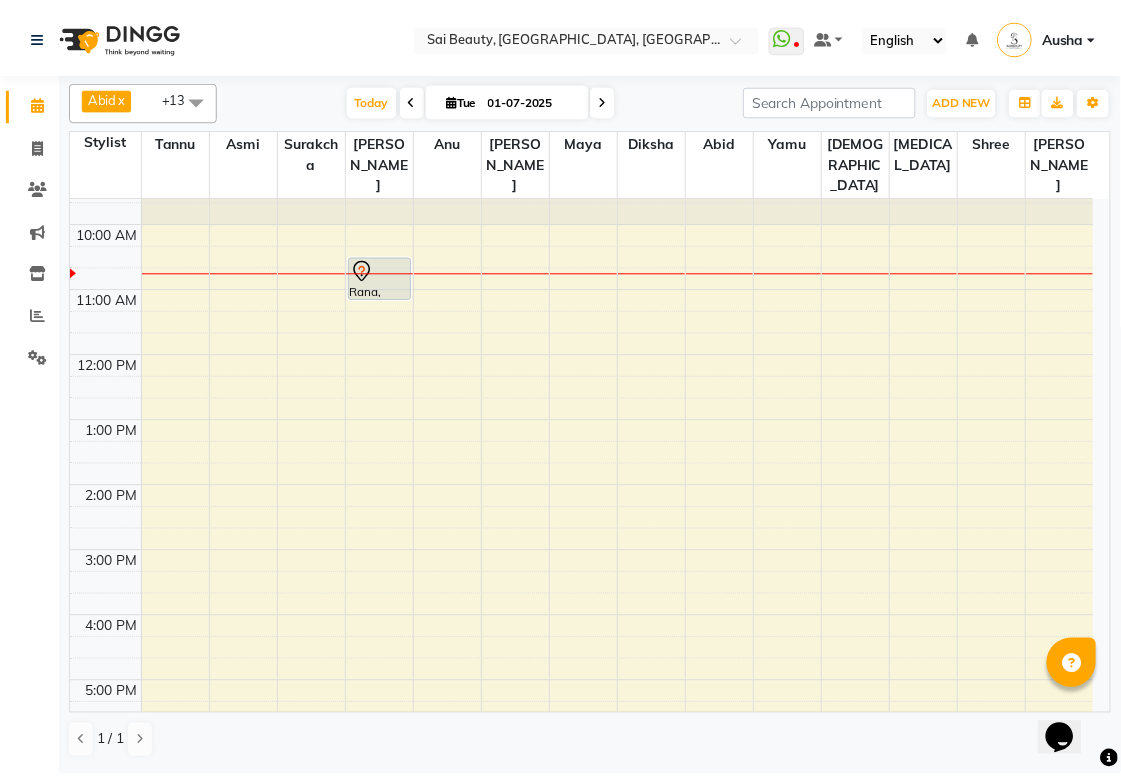 scroll, scrollTop: 0, scrollLeft: 0, axis: both 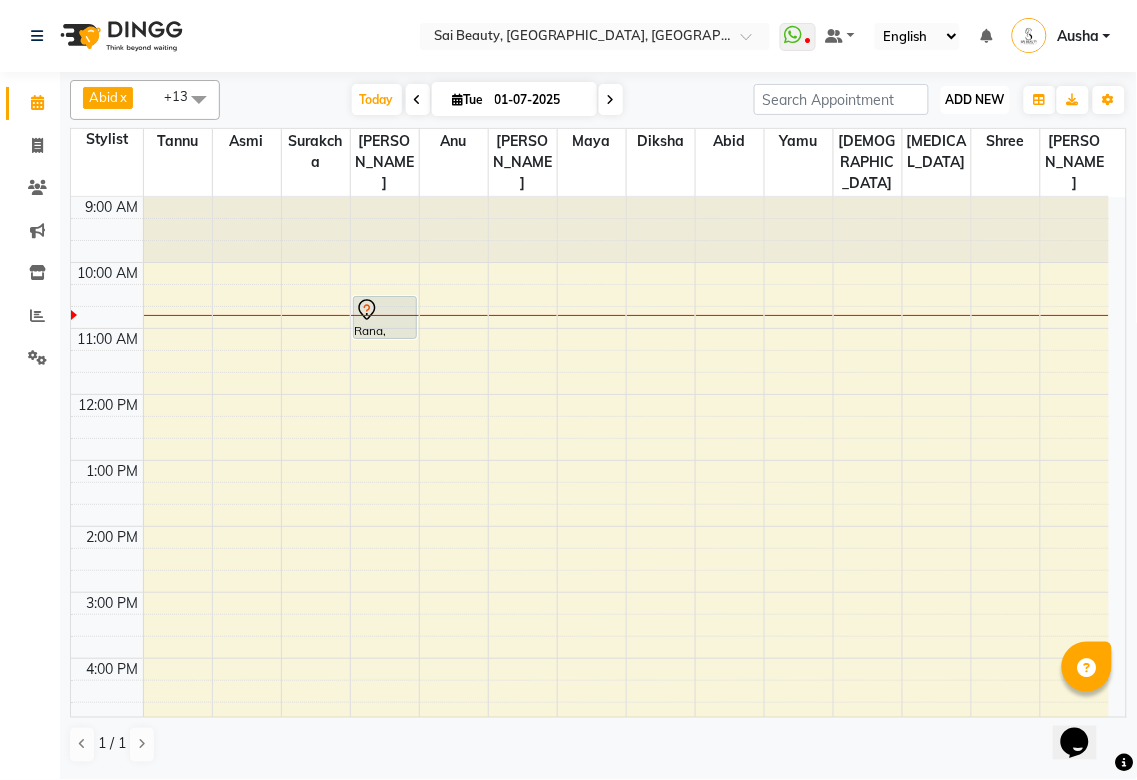 click on "ADD NEW" at bounding box center (975, 99) 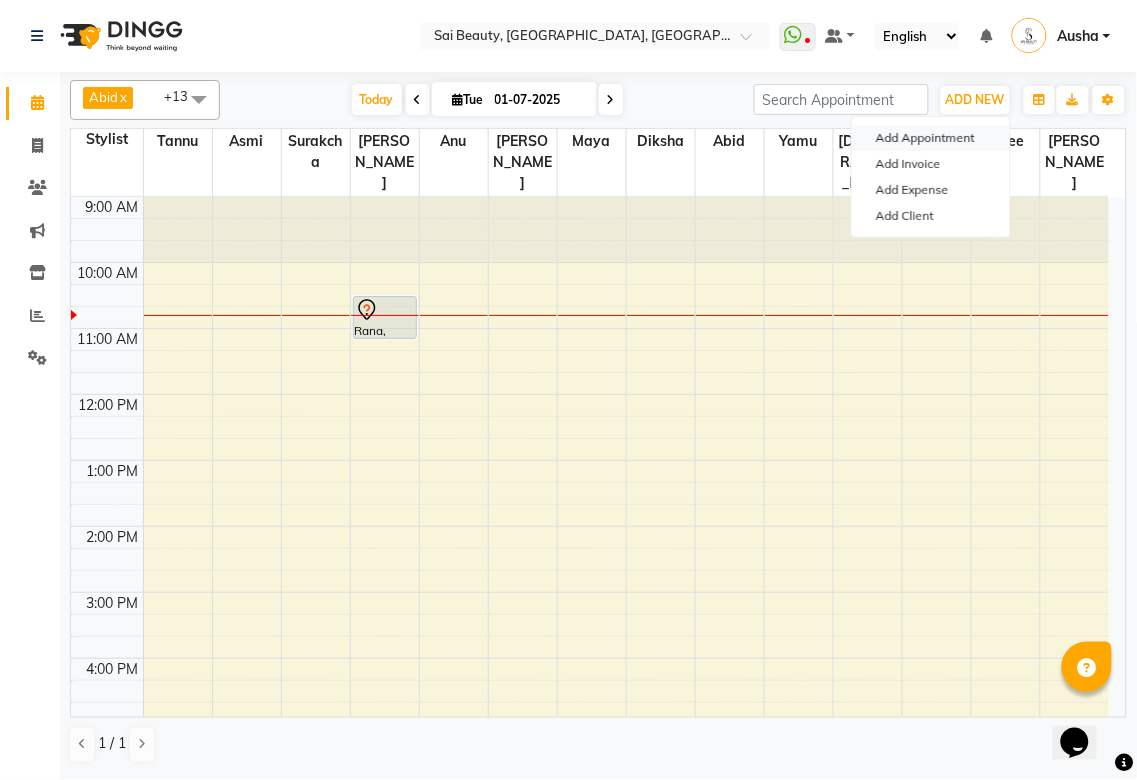 click on "Add Appointment" at bounding box center [931, 138] 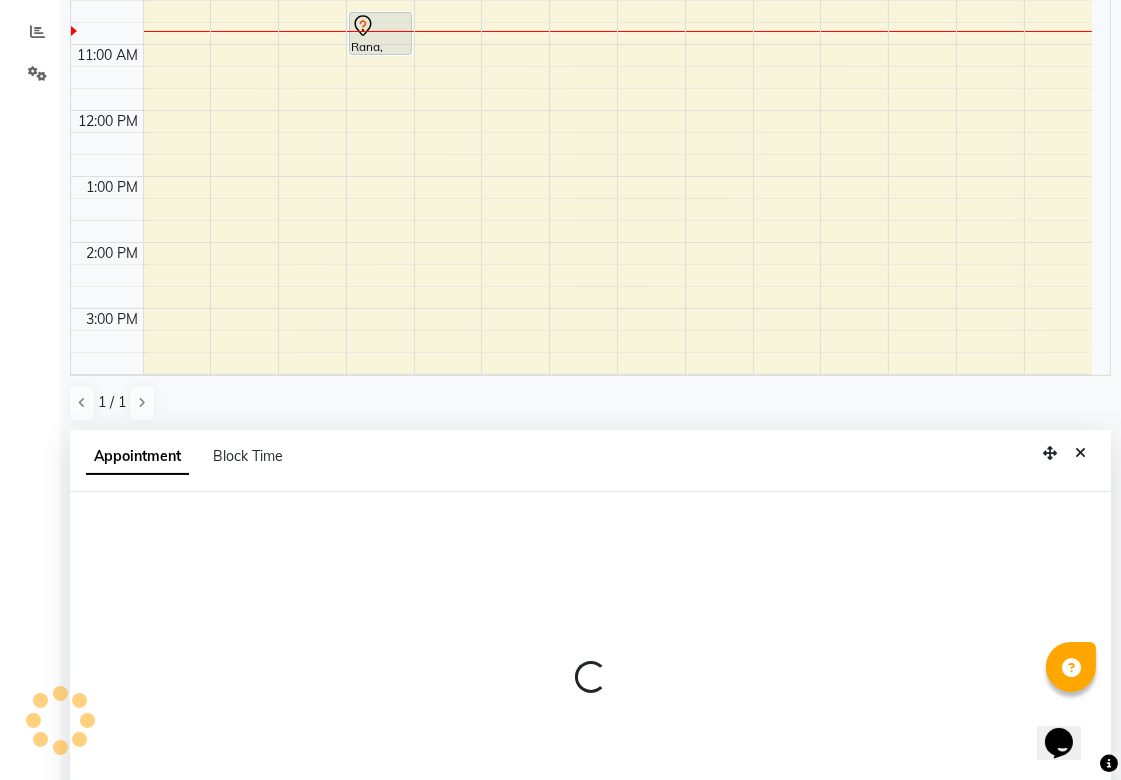 scroll, scrollTop: 388, scrollLeft: 0, axis: vertical 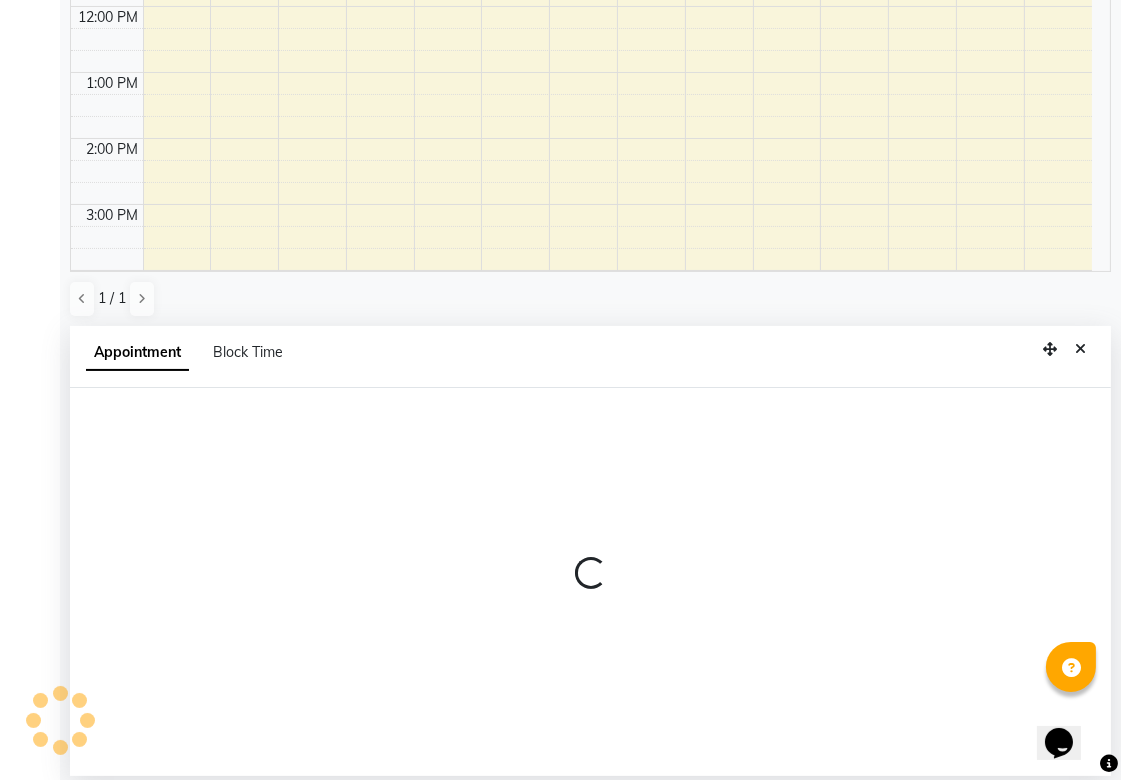 select on "600" 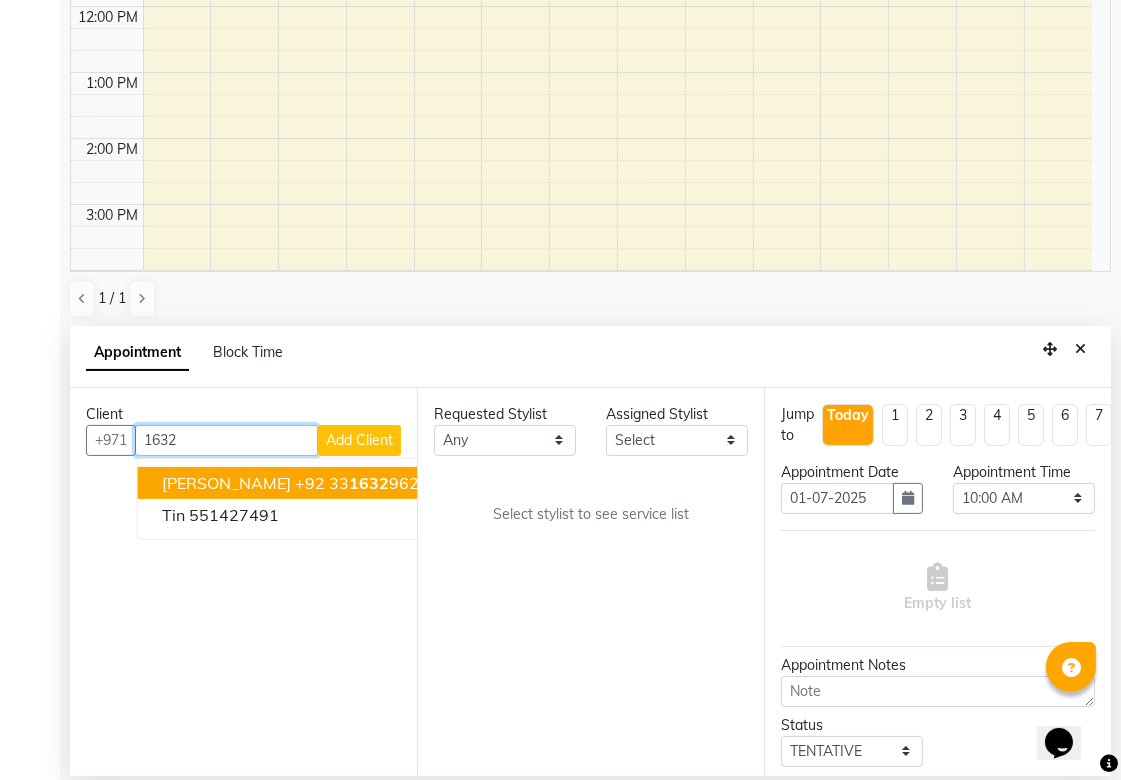 click on "1632" at bounding box center (226, 440) 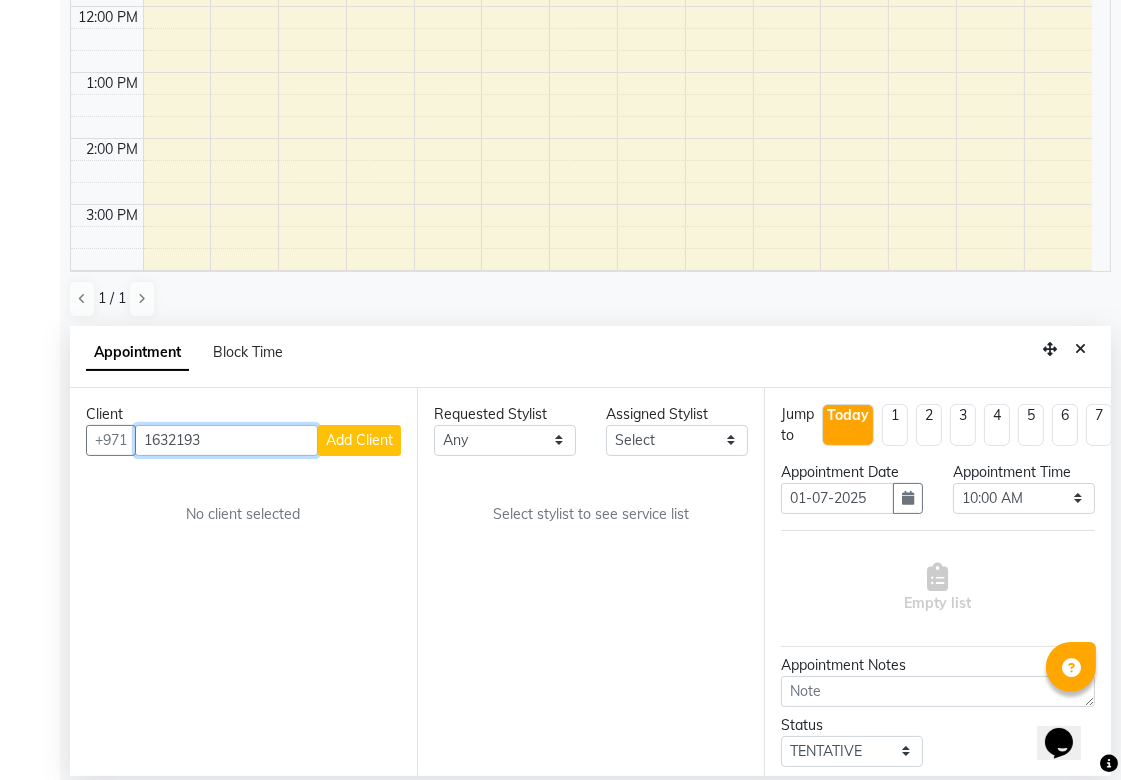 click on "1632193" at bounding box center [226, 440] 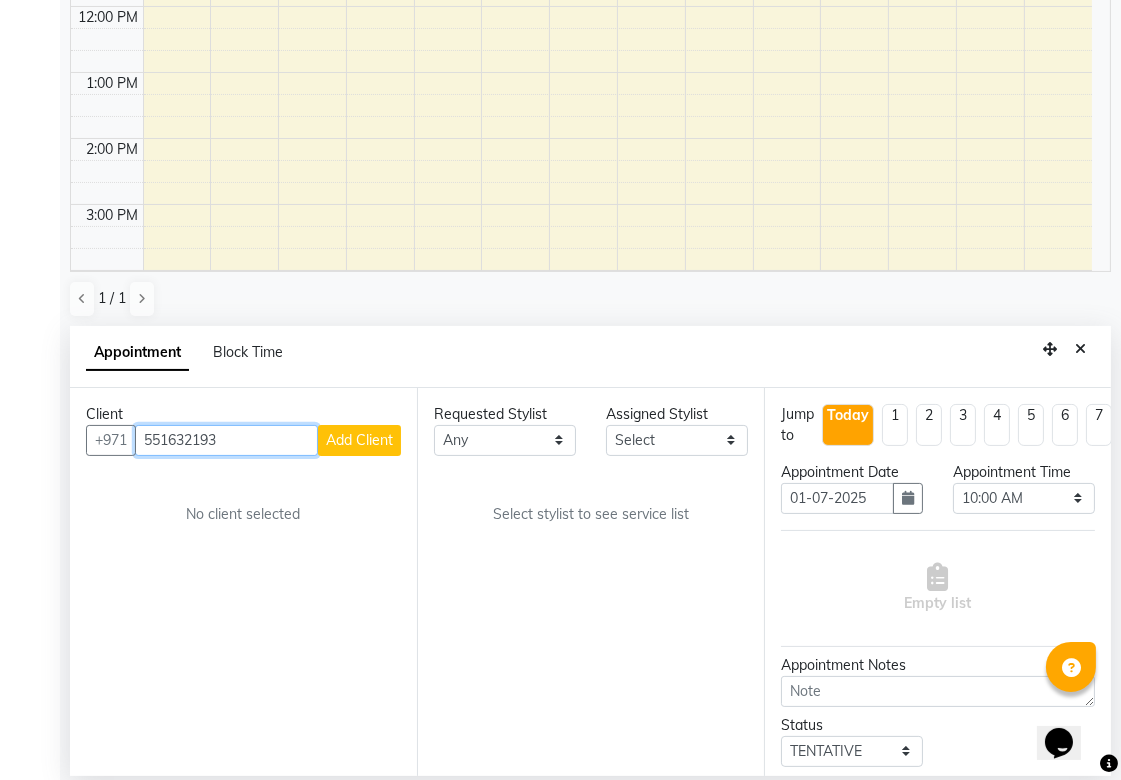 type on "551632193" 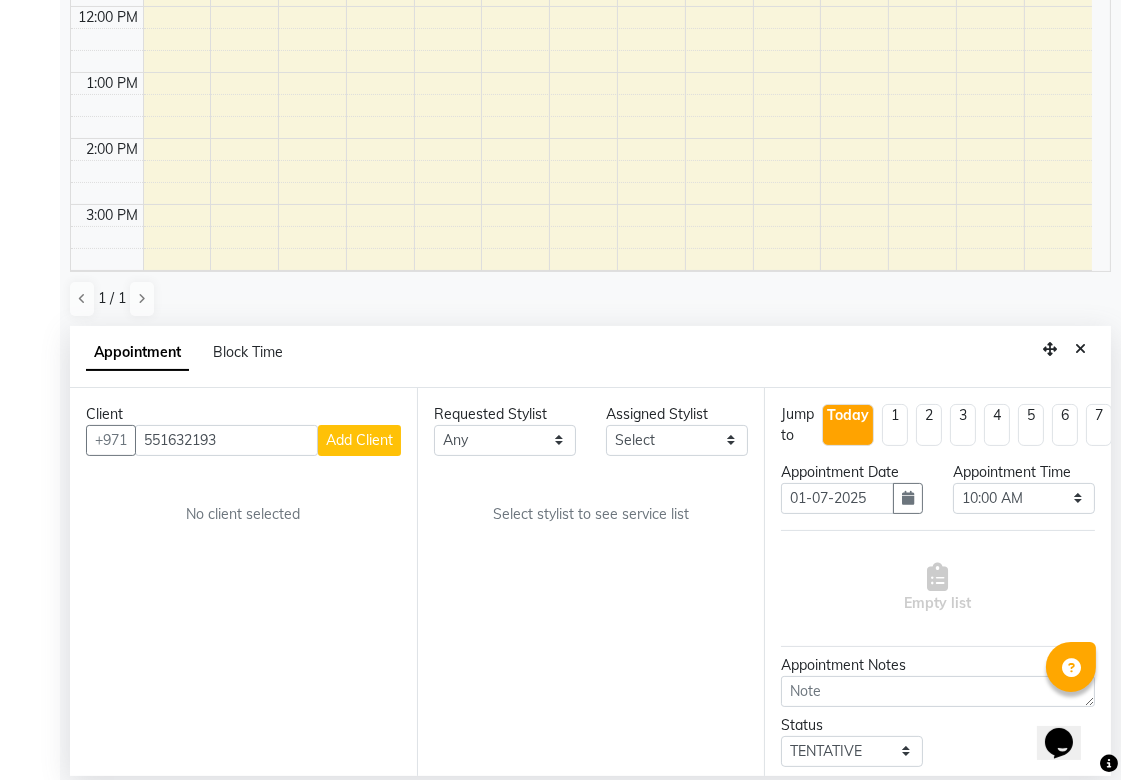 click on "Add Client" at bounding box center (359, 440) 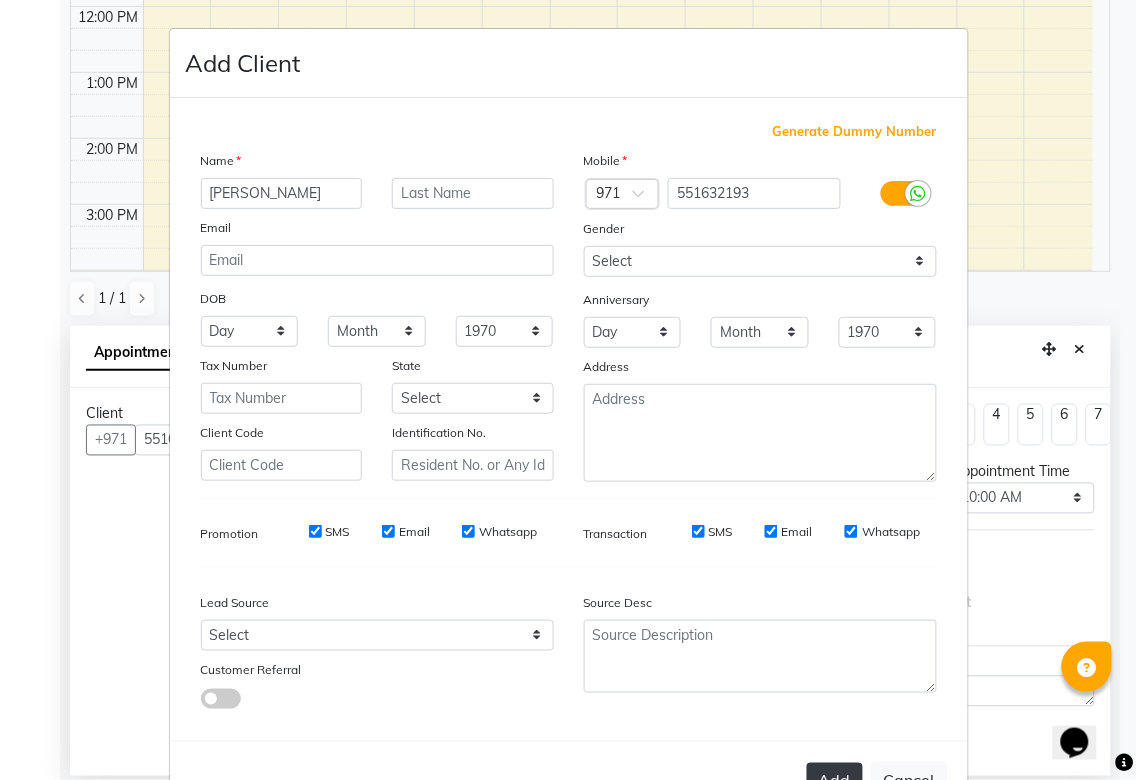 type on "[PERSON_NAME]" 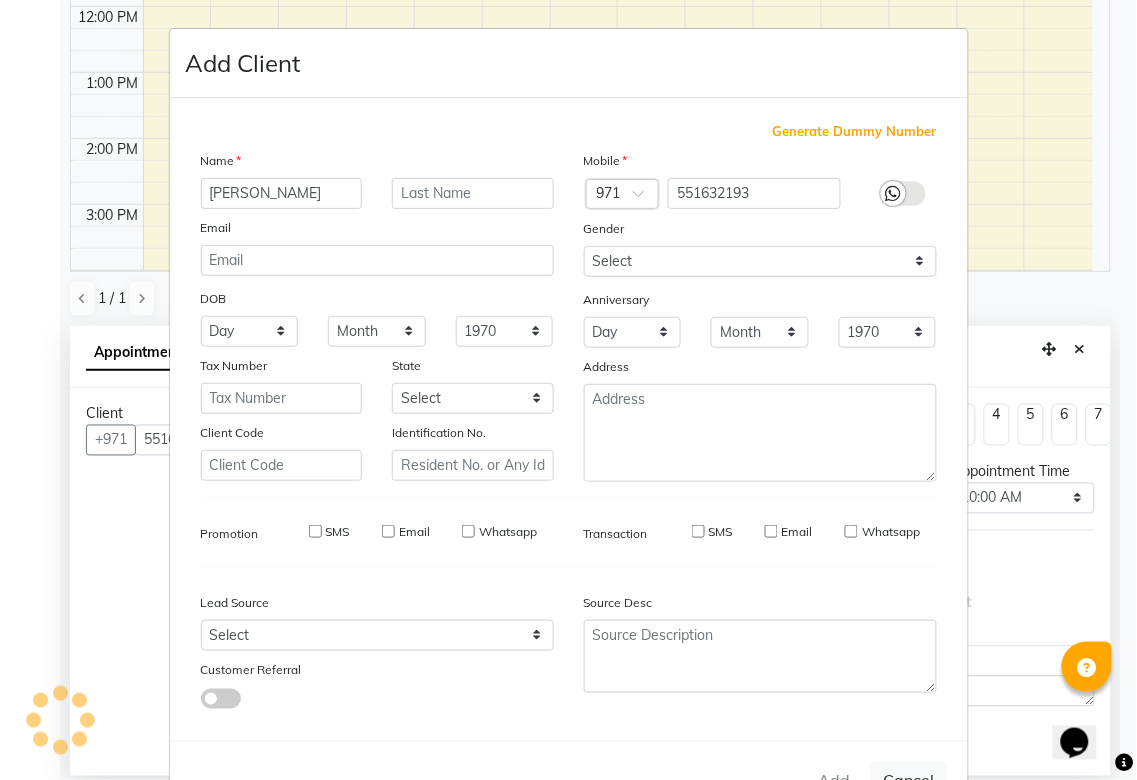 type 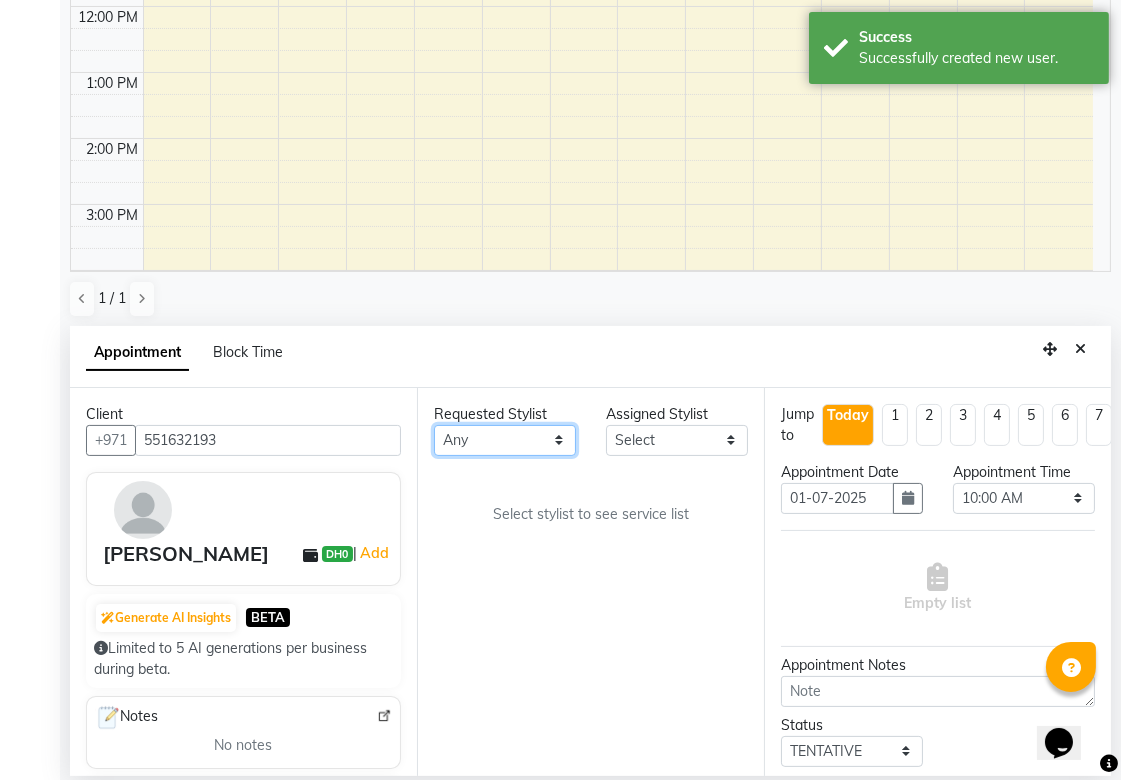 click on "Any [PERSON_NAME][MEDICAL_DATA] [PERSON_NAME] Asmi [PERSON_NAME] Gita [PERSON_NAME] shree [PERSON_NAME] Surakcha [PERSON_NAME]" at bounding box center (505, 440) 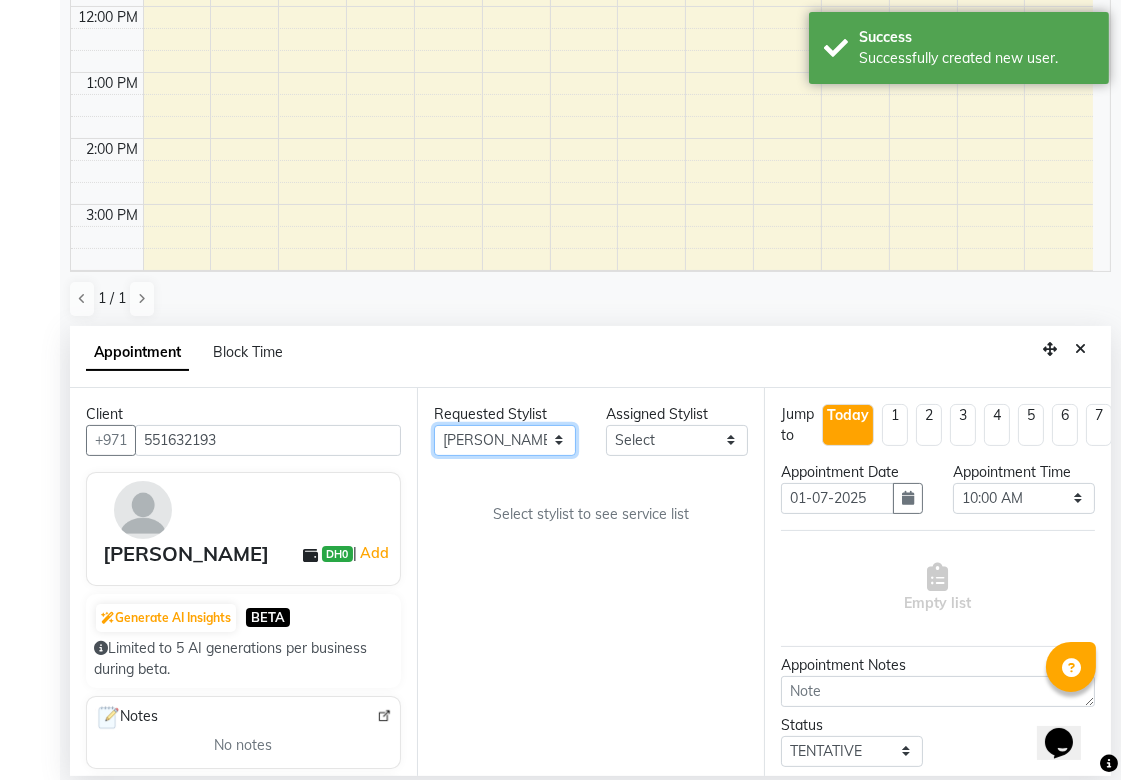 click on "Any [PERSON_NAME][MEDICAL_DATA] [PERSON_NAME] Asmi [PERSON_NAME] Gita [PERSON_NAME] shree [PERSON_NAME] Surakcha [PERSON_NAME]" at bounding box center [505, 440] 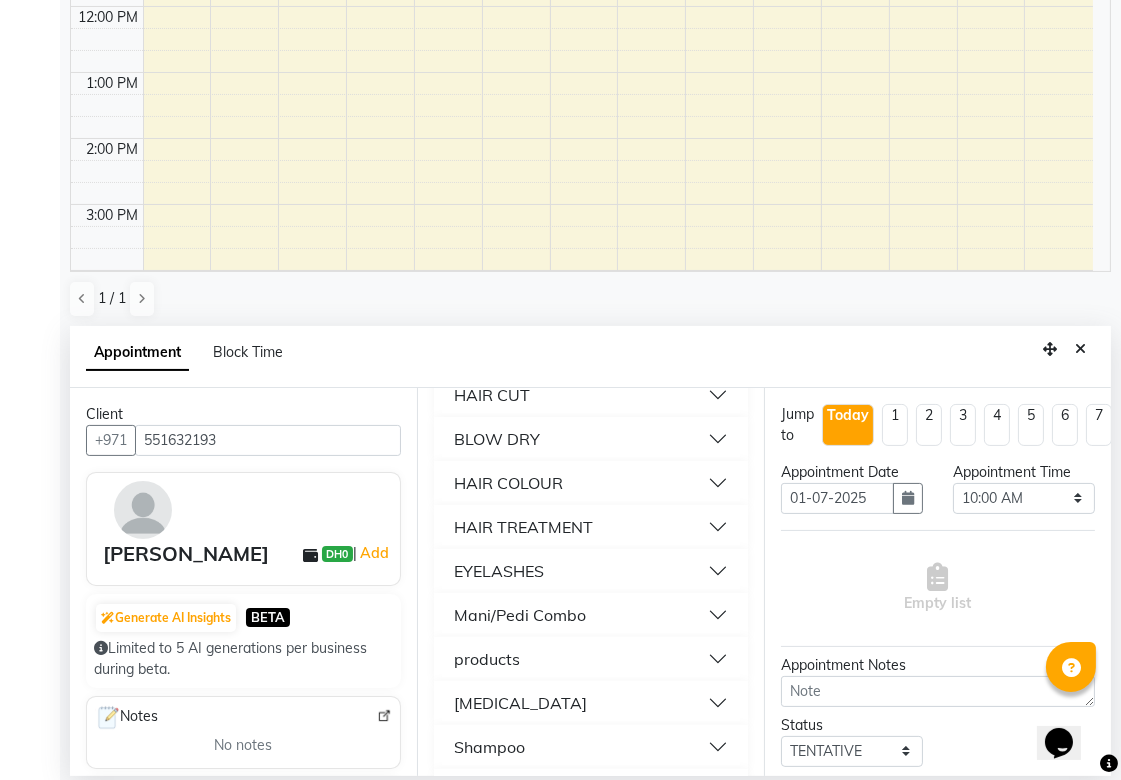 scroll, scrollTop: 1558, scrollLeft: 0, axis: vertical 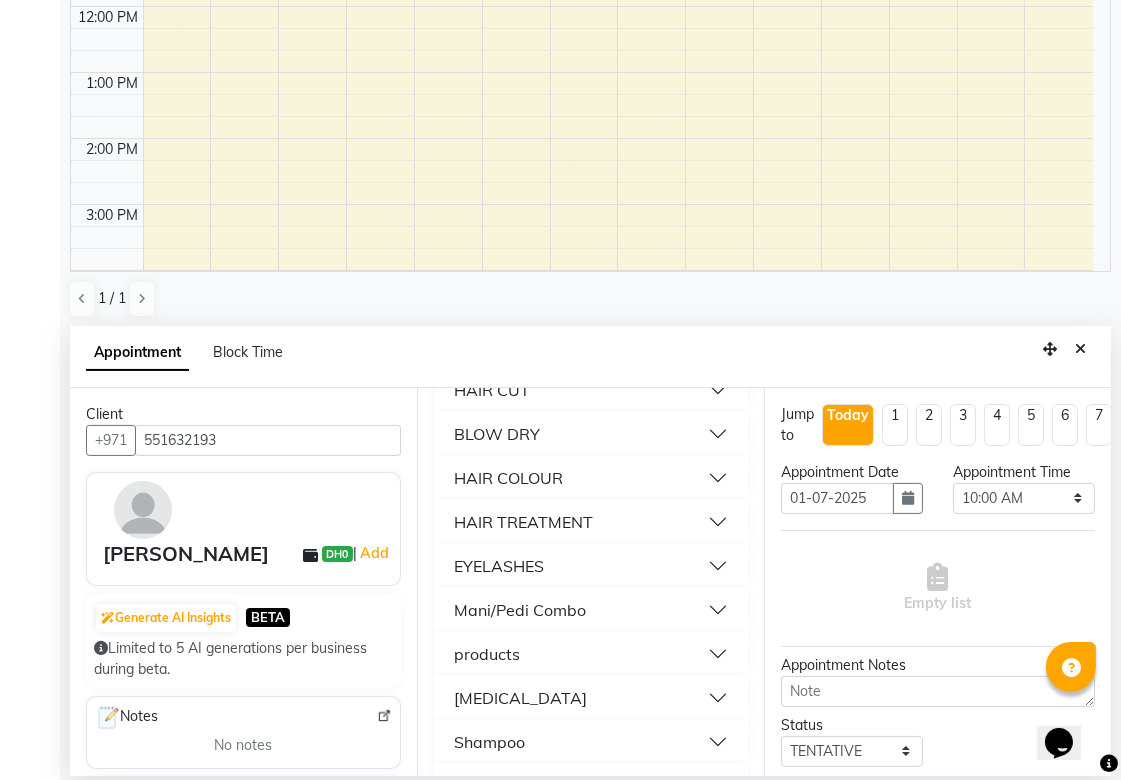 click on "Mani/Pedi Combo" at bounding box center (520, 610) 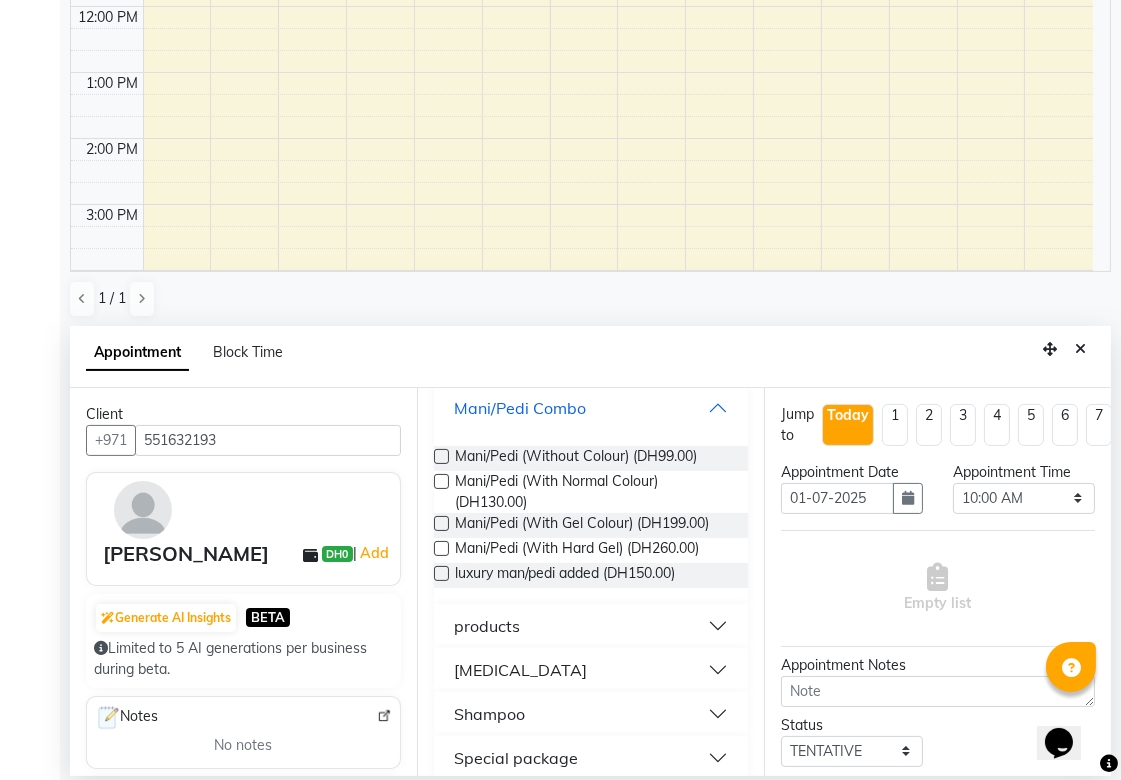 scroll, scrollTop: 1752, scrollLeft: 0, axis: vertical 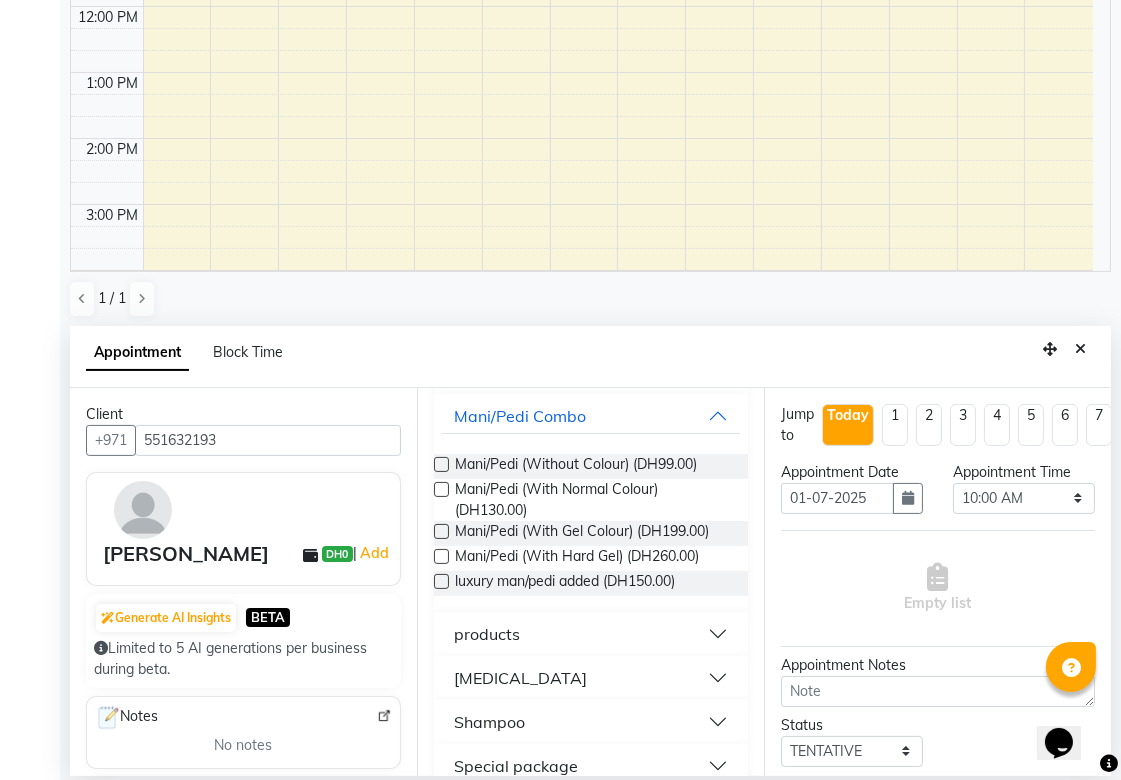 click at bounding box center [441, 531] 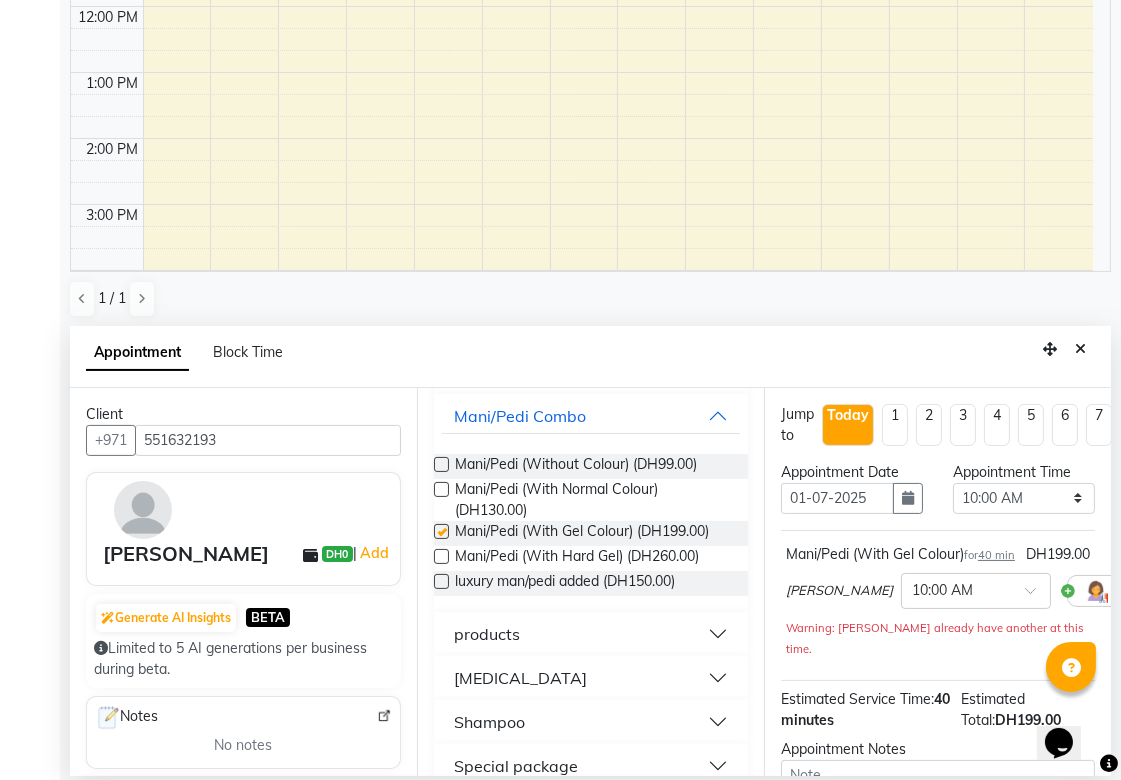checkbox on "false" 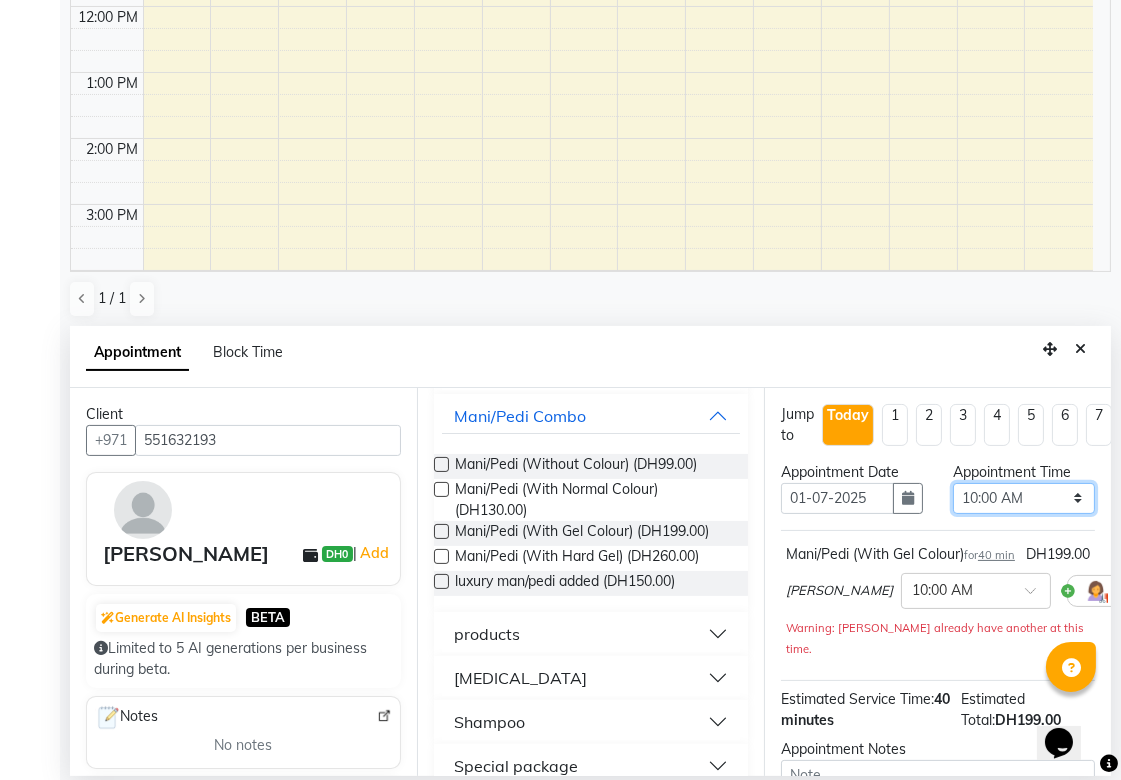 click on "Select 10:00 AM 10:05 AM 10:10 AM 10:15 AM 10:20 AM 10:25 AM 10:30 AM 10:35 AM 10:40 AM 10:45 AM 10:50 AM 10:55 AM 11:00 AM 11:05 AM 11:10 AM 11:15 AM 11:20 AM 11:25 AM 11:30 AM 11:35 AM 11:40 AM 11:45 AM 11:50 AM 11:55 AM 12:00 PM 12:05 PM 12:10 PM 12:15 PM 12:20 PM 12:25 PM 12:30 PM 12:35 PM 12:40 PM 12:45 PM 12:50 PM 12:55 PM 01:00 PM 01:05 PM 01:10 PM 01:15 PM 01:20 PM 01:25 PM 01:30 PM 01:35 PM 01:40 PM 01:45 PM 01:50 PM 01:55 PM 02:00 PM 02:05 PM 02:10 PM 02:15 PM 02:20 PM 02:25 PM 02:30 PM 02:35 PM 02:40 PM 02:45 PM 02:50 PM 02:55 PM 03:00 PM 03:05 PM 03:10 PM 03:15 PM 03:20 PM 03:25 PM 03:30 PM 03:35 PM 03:40 PM 03:45 PM 03:50 PM 03:55 PM 04:00 PM 04:05 PM 04:10 PM 04:15 PM 04:20 PM 04:25 PM 04:30 PM 04:35 PM 04:40 PM 04:45 PM 04:50 PM 04:55 PM 05:00 PM 05:05 PM 05:10 PM 05:15 PM 05:20 PM 05:25 PM 05:30 PM 05:35 PM 05:40 PM 05:45 PM 05:50 PM 05:55 PM 06:00 PM 06:05 PM 06:10 PM 06:15 PM 06:20 PM 06:25 PM 06:30 PM 06:35 PM 06:40 PM 06:45 PM 06:50 PM 06:55 PM 07:00 PM 07:05 PM 07:10 PM 07:15 PM 07:20 PM" at bounding box center [1024, 498] 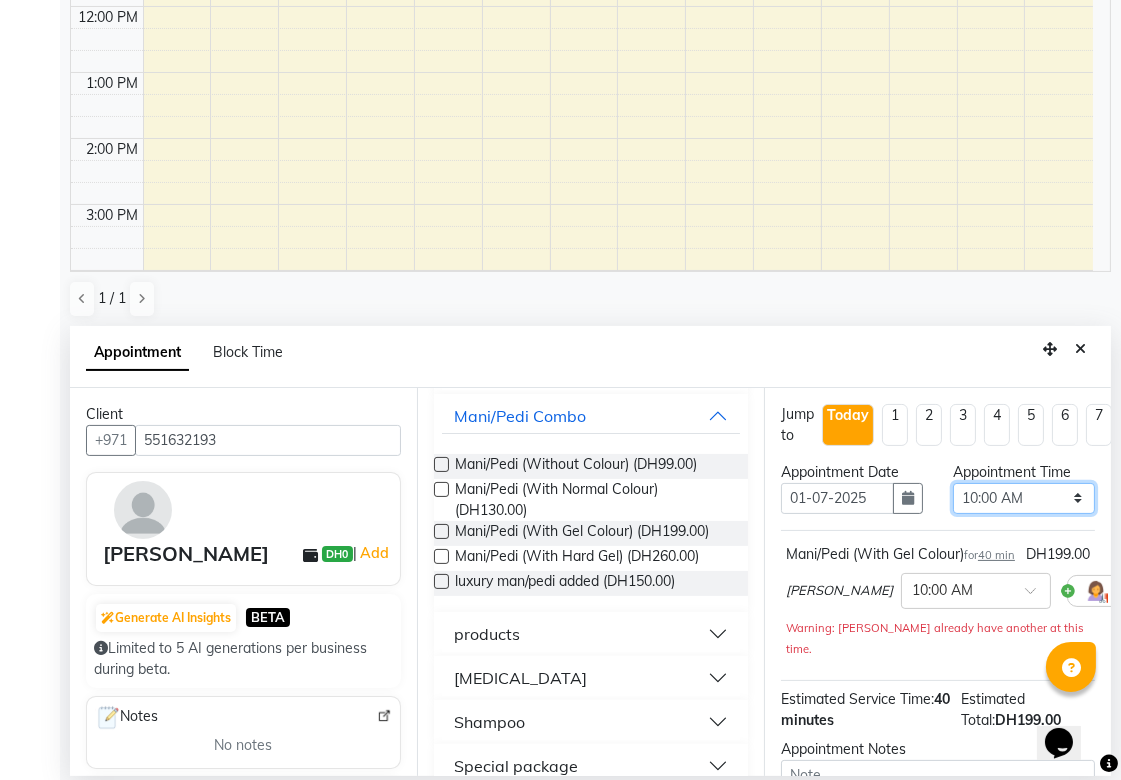 click on "Select 10:00 AM 10:05 AM 10:10 AM 10:15 AM 10:20 AM 10:25 AM 10:30 AM 10:35 AM 10:40 AM 10:45 AM 10:50 AM 10:55 AM 11:00 AM 11:05 AM 11:10 AM 11:15 AM 11:20 AM 11:25 AM 11:30 AM 11:35 AM 11:40 AM 11:45 AM 11:50 AM 11:55 AM 12:00 PM 12:05 PM 12:10 PM 12:15 PM 12:20 PM 12:25 PM 12:30 PM 12:35 PM 12:40 PM 12:45 PM 12:50 PM 12:55 PM 01:00 PM 01:05 PM 01:10 PM 01:15 PM 01:20 PM 01:25 PM 01:30 PM 01:35 PM 01:40 PM 01:45 PM 01:50 PM 01:55 PM 02:00 PM 02:05 PM 02:10 PM 02:15 PM 02:20 PM 02:25 PM 02:30 PM 02:35 PM 02:40 PM 02:45 PM 02:50 PM 02:55 PM 03:00 PM 03:05 PM 03:10 PM 03:15 PM 03:20 PM 03:25 PM 03:30 PM 03:35 PM 03:40 PM 03:45 PM 03:50 PM 03:55 PM 04:00 PM 04:05 PM 04:10 PM 04:15 PM 04:20 PM 04:25 PM 04:30 PM 04:35 PM 04:40 PM 04:45 PM 04:50 PM 04:55 PM 05:00 PM 05:05 PM 05:10 PM 05:15 PM 05:20 PM 05:25 PM 05:30 PM 05:35 PM 05:40 PM 05:45 PM 05:50 PM 05:55 PM 06:00 PM 06:05 PM 06:10 PM 06:15 PM 06:20 PM 06:25 PM 06:30 PM 06:35 PM 06:40 PM 06:45 PM 06:50 PM 06:55 PM 07:00 PM 07:05 PM 07:10 PM 07:15 PM 07:20 PM" at bounding box center (1024, 498) 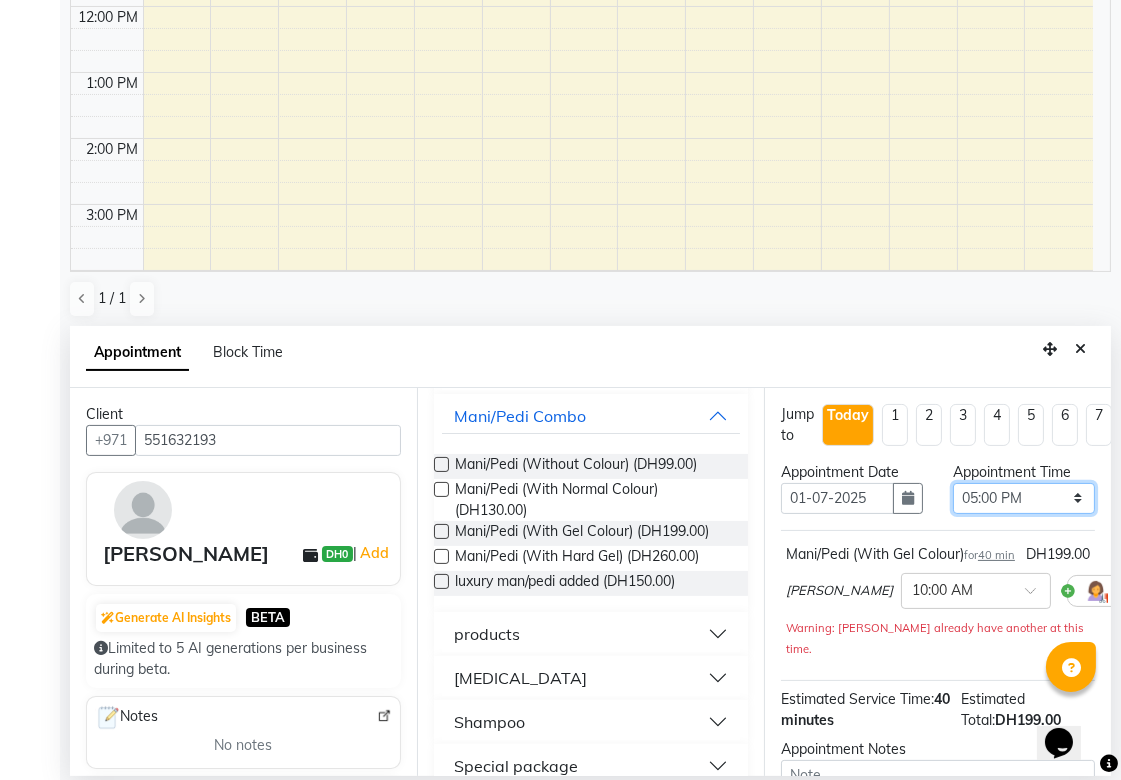 click on "Select 10:00 AM 10:05 AM 10:10 AM 10:15 AM 10:20 AM 10:25 AM 10:30 AM 10:35 AM 10:40 AM 10:45 AM 10:50 AM 10:55 AM 11:00 AM 11:05 AM 11:10 AM 11:15 AM 11:20 AM 11:25 AM 11:30 AM 11:35 AM 11:40 AM 11:45 AM 11:50 AM 11:55 AM 12:00 PM 12:05 PM 12:10 PM 12:15 PM 12:20 PM 12:25 PM 12:30 PM 12:35 PM 12:40 PM 12:45 PM 12:50 PM 12:55 PM 01:00 PM 01:05 PM 01:10 PM 01:15 PM 01:20 PM 01:25 PM 01:30 PM 01:35 PM 01:40 PM 01:45 PM 01:50 PM 01:55 PM 02:00 PM 02:05 PM 02:10 PM 02:15 PM 02:20 PM 02:25 PM 02:30 PM 02:35 PM 02:40 PM 02:45 PM 02:50 PM 02:55 PM 03:00 PM 03:05 PM 03:10 PM 03:15 PM 03:20 PM 03:25 PM 03:30 PM 03:35 PM 03:40 PM 03:45 PM 03:50 PM 03:55 PM 04:00 PM 04:05 PM 04:10 PM 04:15 PM 04:20 PM 04:25 PM 04:30 PM 04:35 PM 04:40 PM 04:45 PM 04:50 PM 04:55 PM 05:00 PM 05:05 PM 05:10 PM 05:15 PM 05:20 PM 05:25 PM 05:30 PM 05:35 PM 05:40 PM 05:45 PM 05:50 PM 05:55 PM 06:00 PM 06:05 PM 06:10 PM 06:15 PM 06:20 PM 06:25 PM 06:30 PM 06:35 PM 06:40 PM 06:45 PM 06:50 PM 06:55 PM 07:00 PM 07:05 PM 07:10 PM 07:15 PM 07:20 PM" at bounding box center (1024, 498) 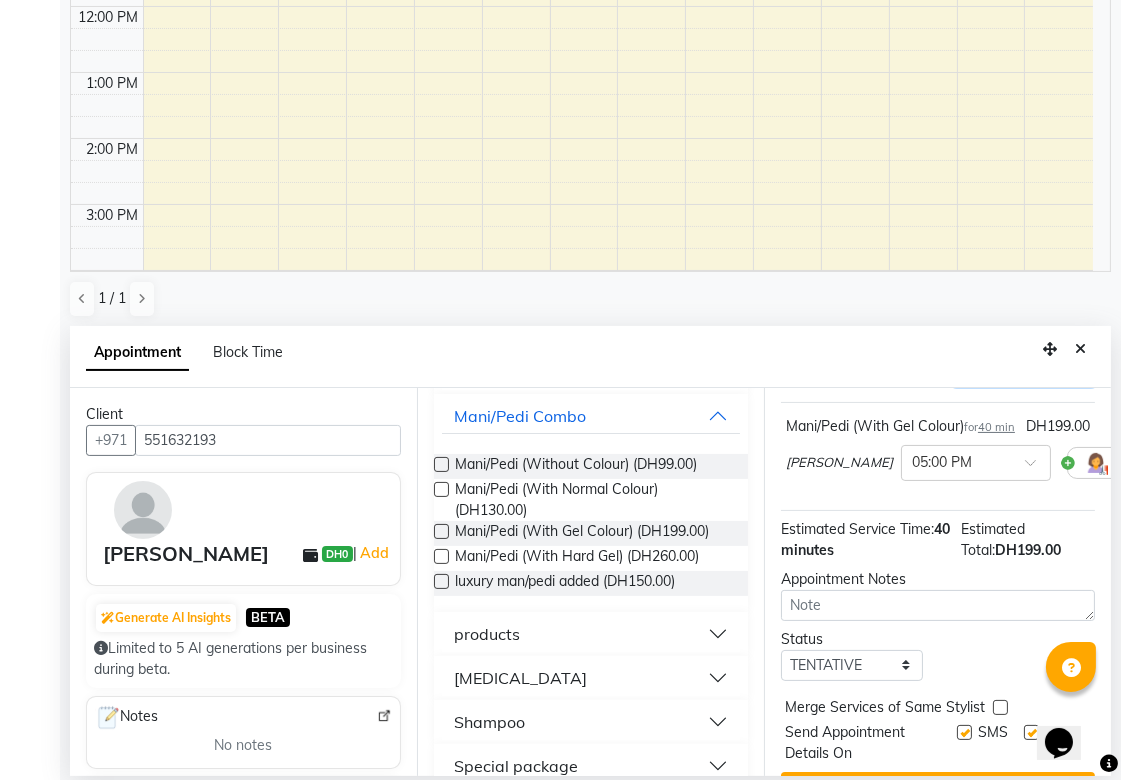 scroll, scrollTop: 213, scrollLeft: 0, axis: vertical 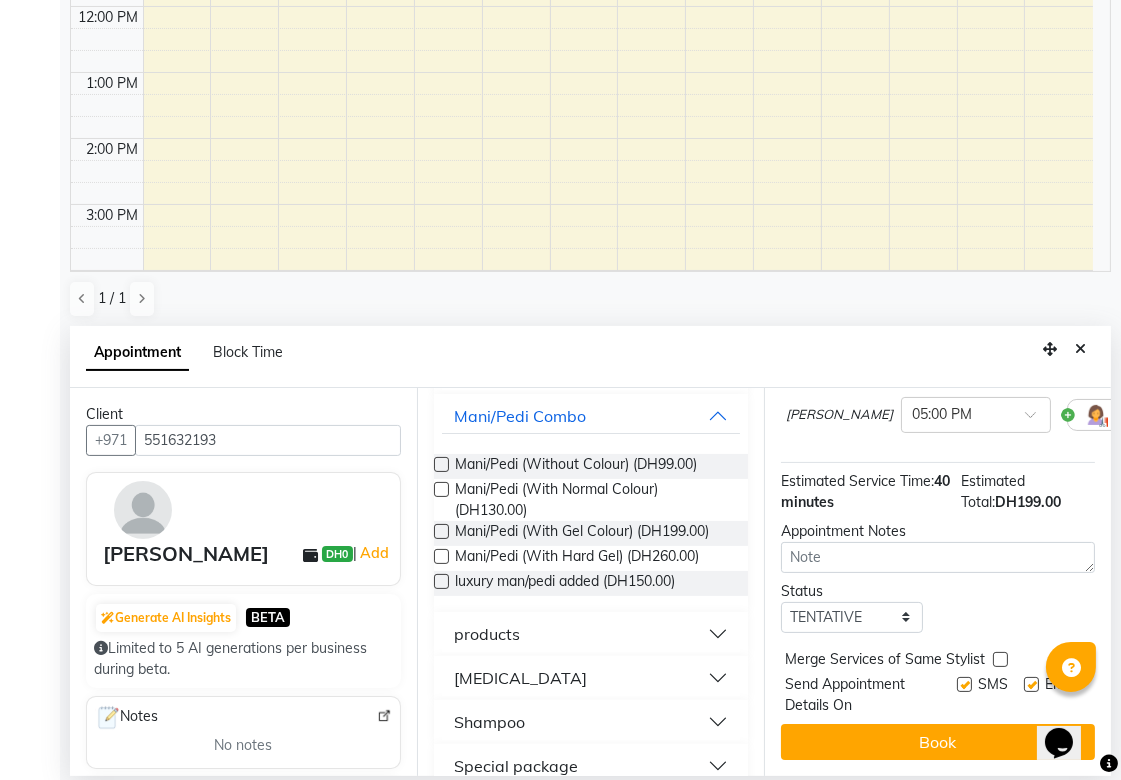 click at bounding box center (1000, 659) 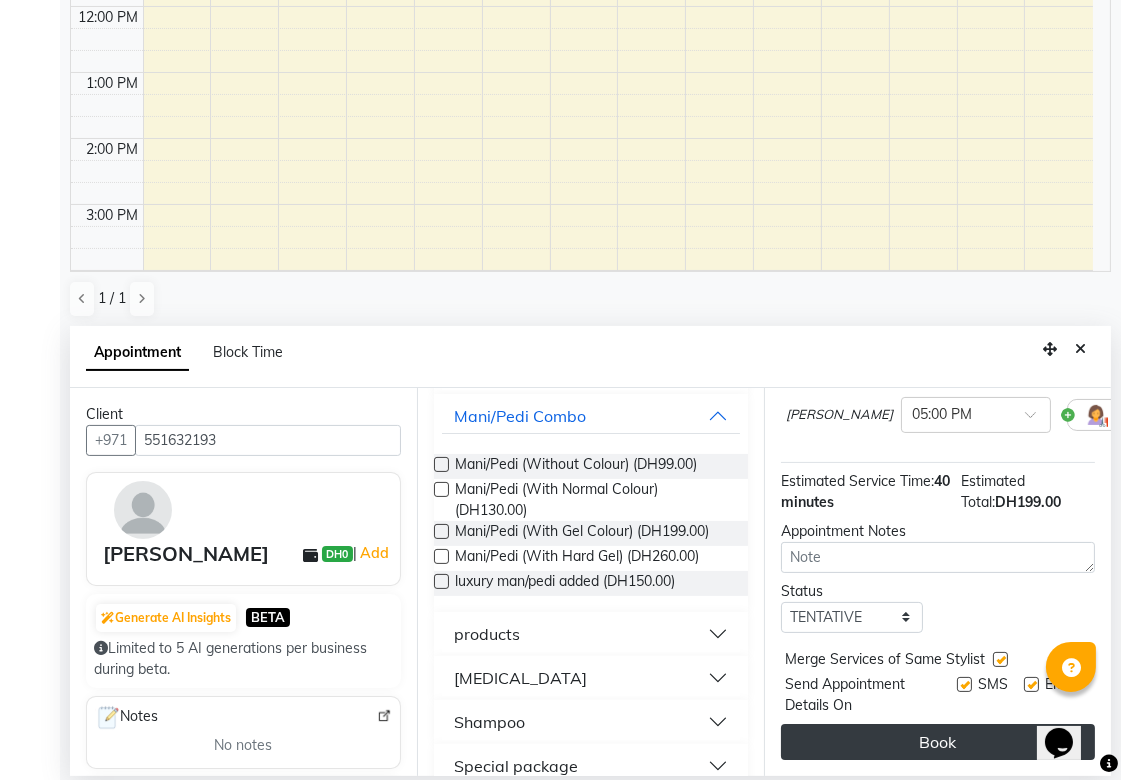 click on "Book" at bounding box center [938, 742] 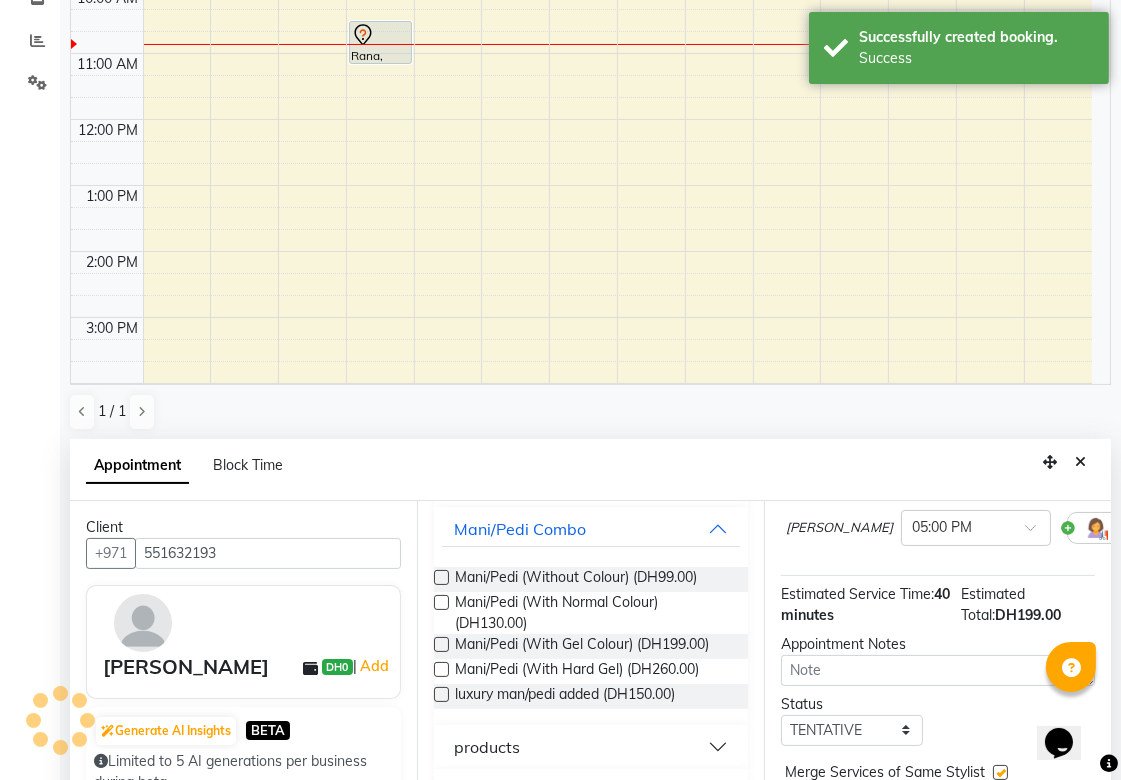 scroll, scrollTop: 0, scrollLeft: 0, axis: both 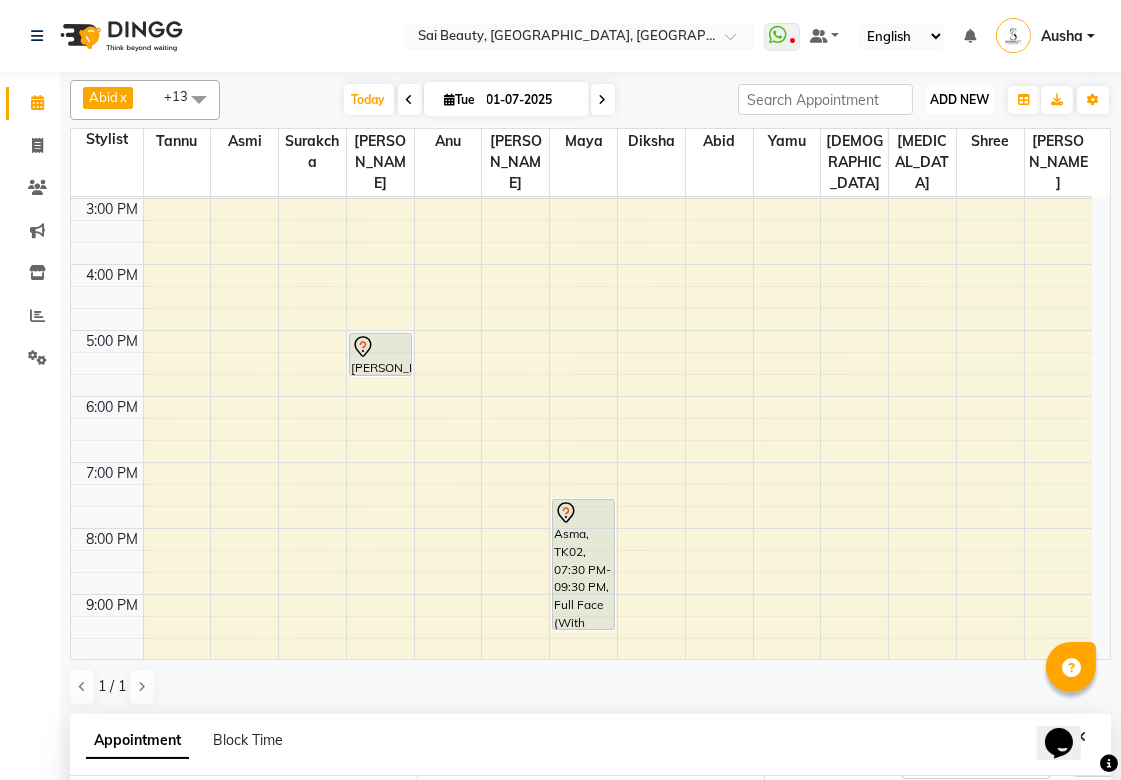 click on "ADD NEW" at bounding box center [959, 99] 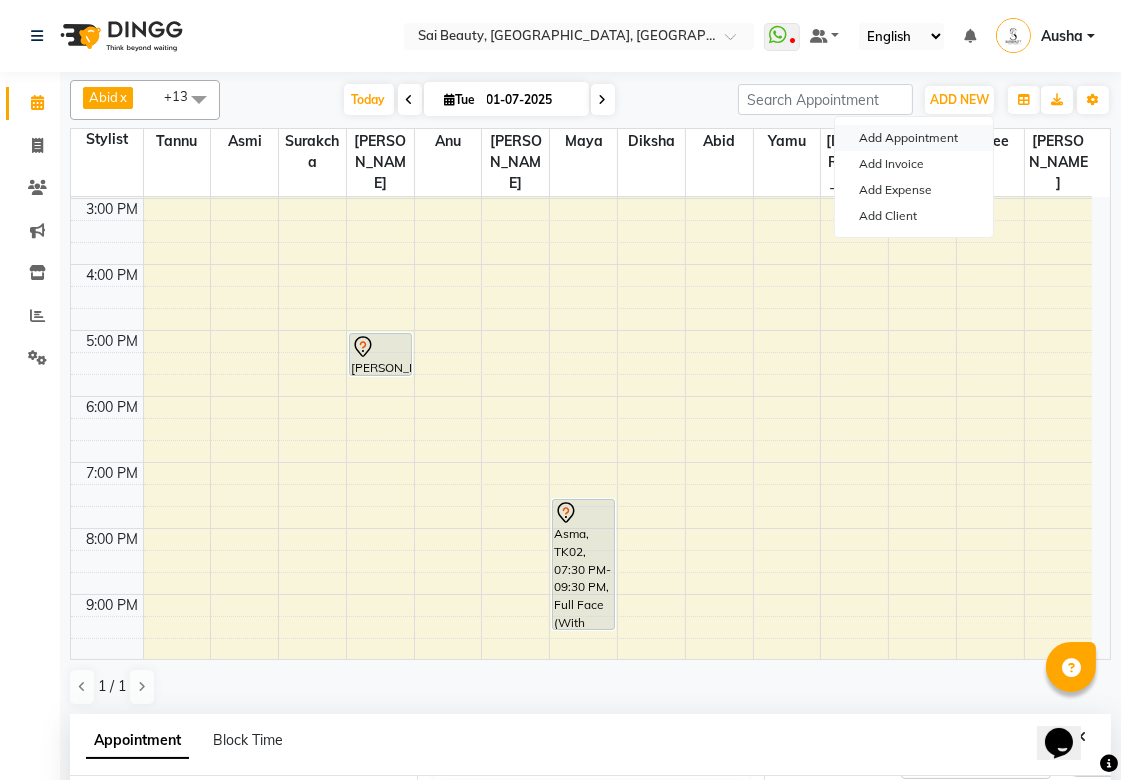 click on "Add Appointment" at bounding box center (914, 138) 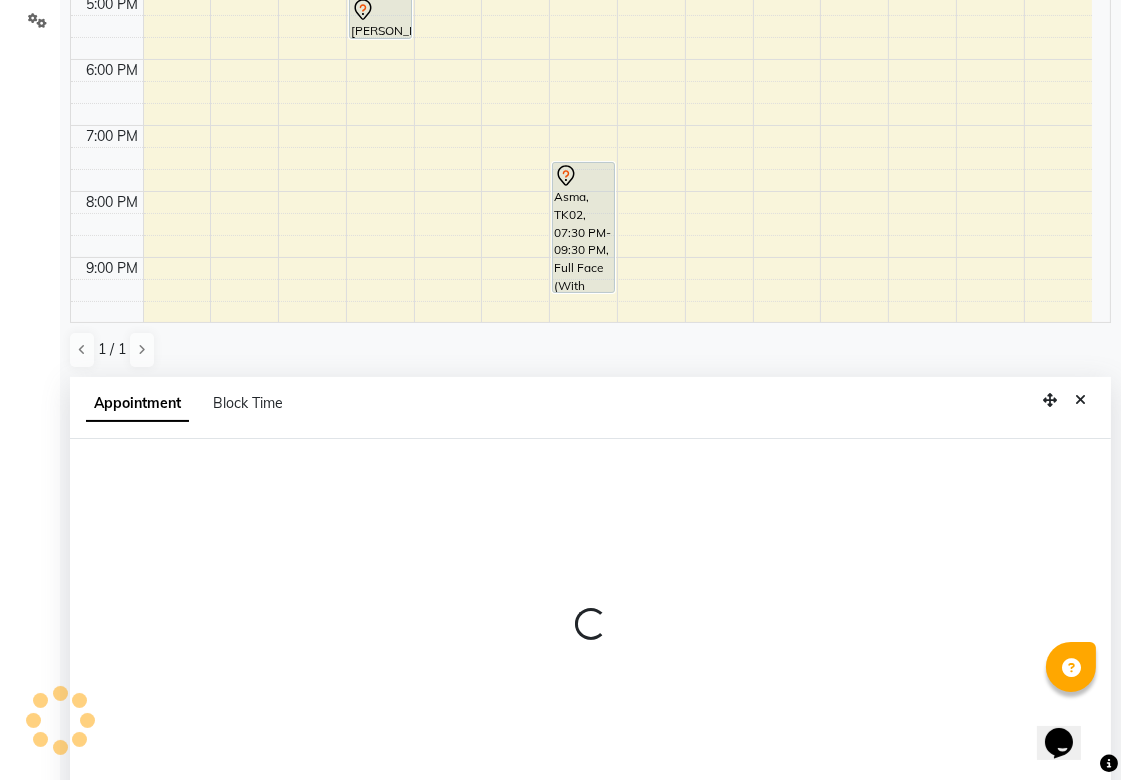 scroll, scrollTop: 388, scrollLeft: 0, axis: vertical 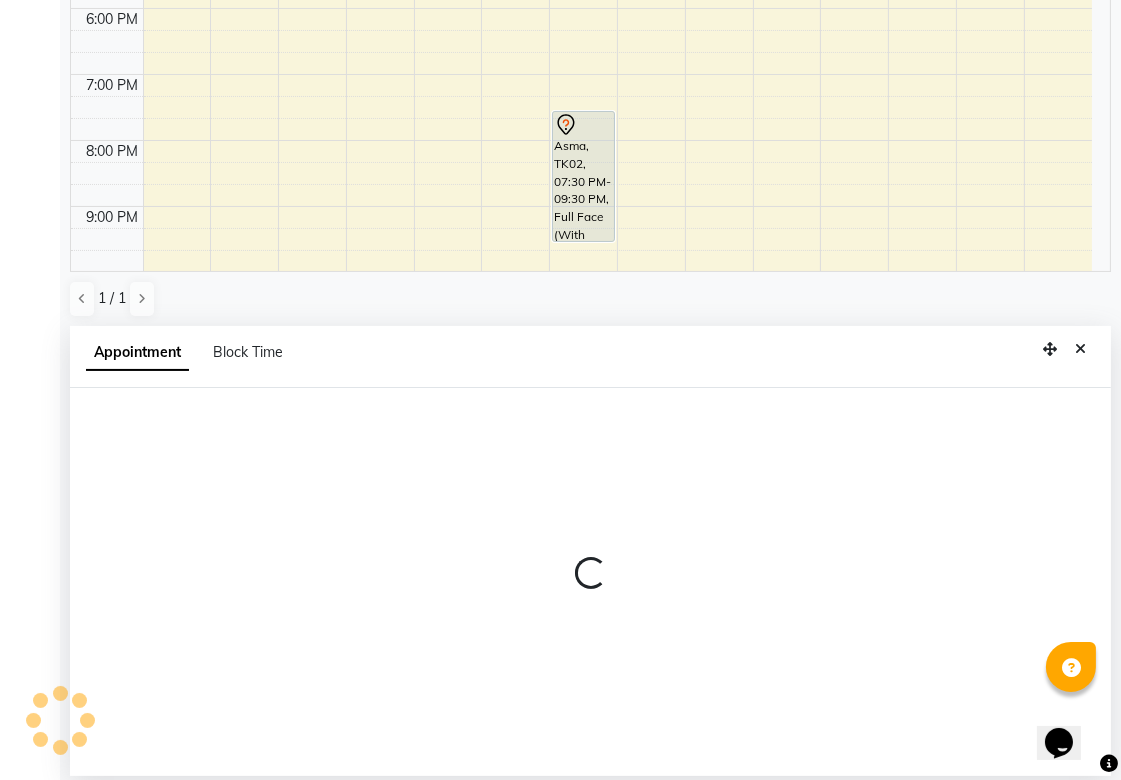 select on "tentative" 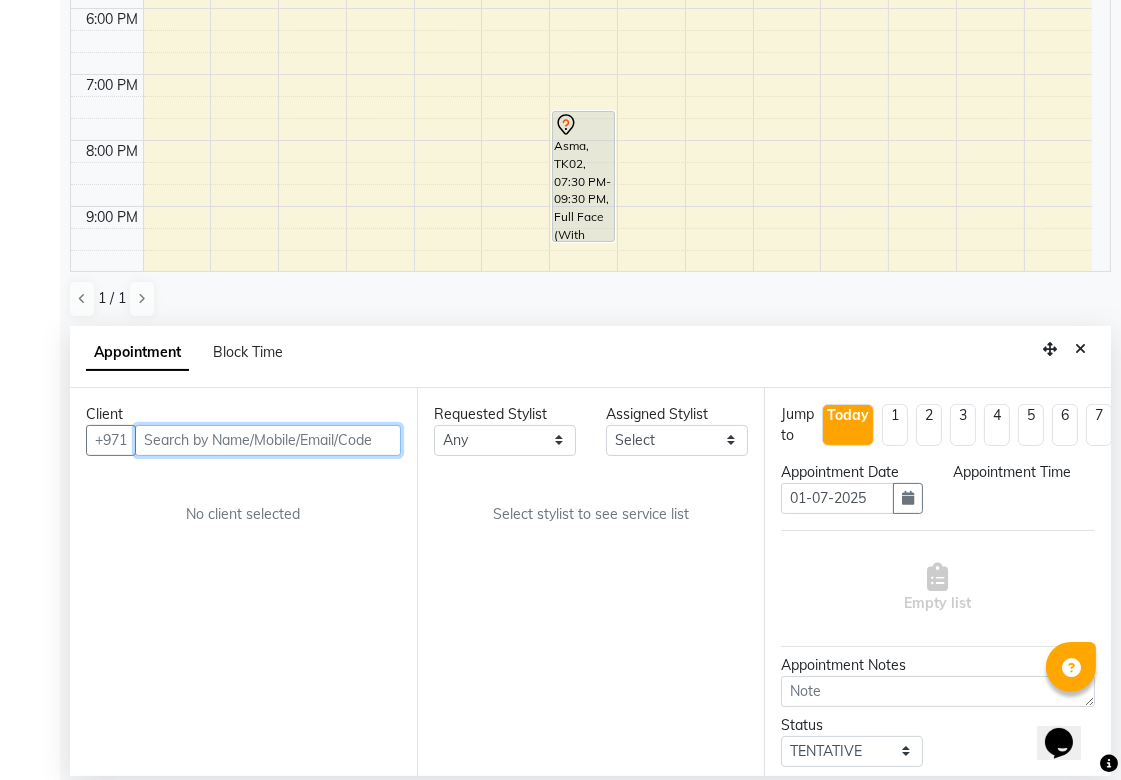 select on "600" 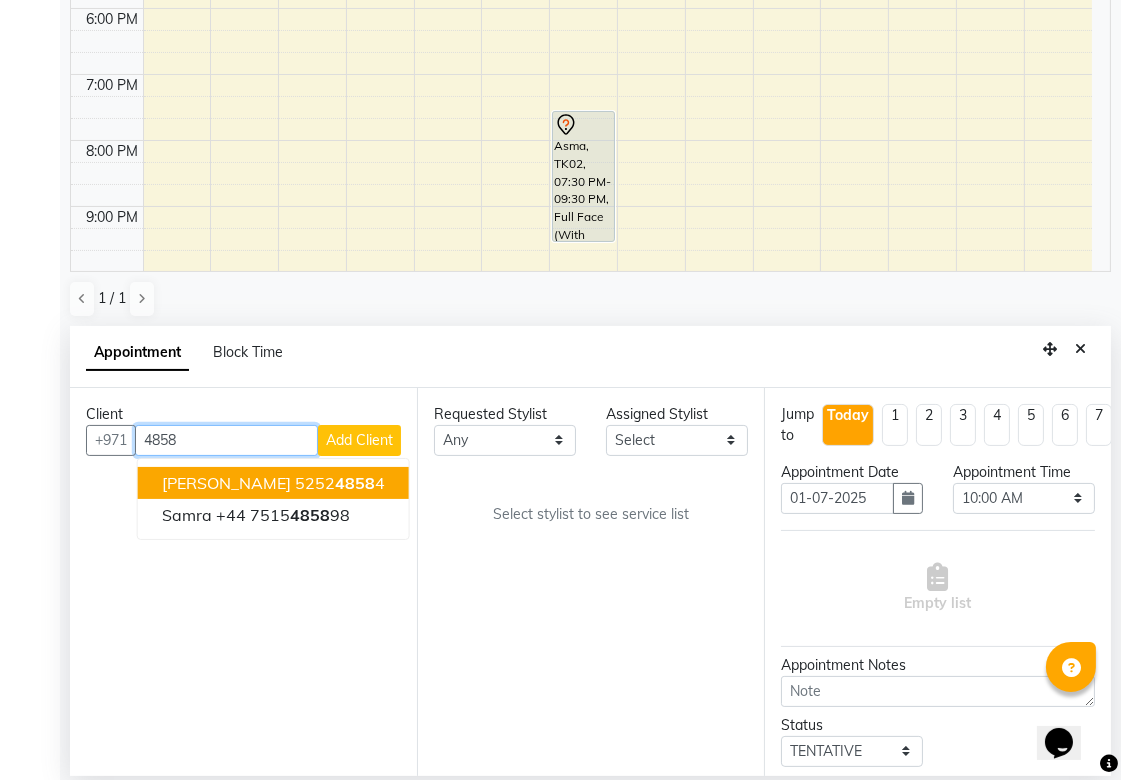 click on "5252 4858 4" at bounding box center (340, 483) 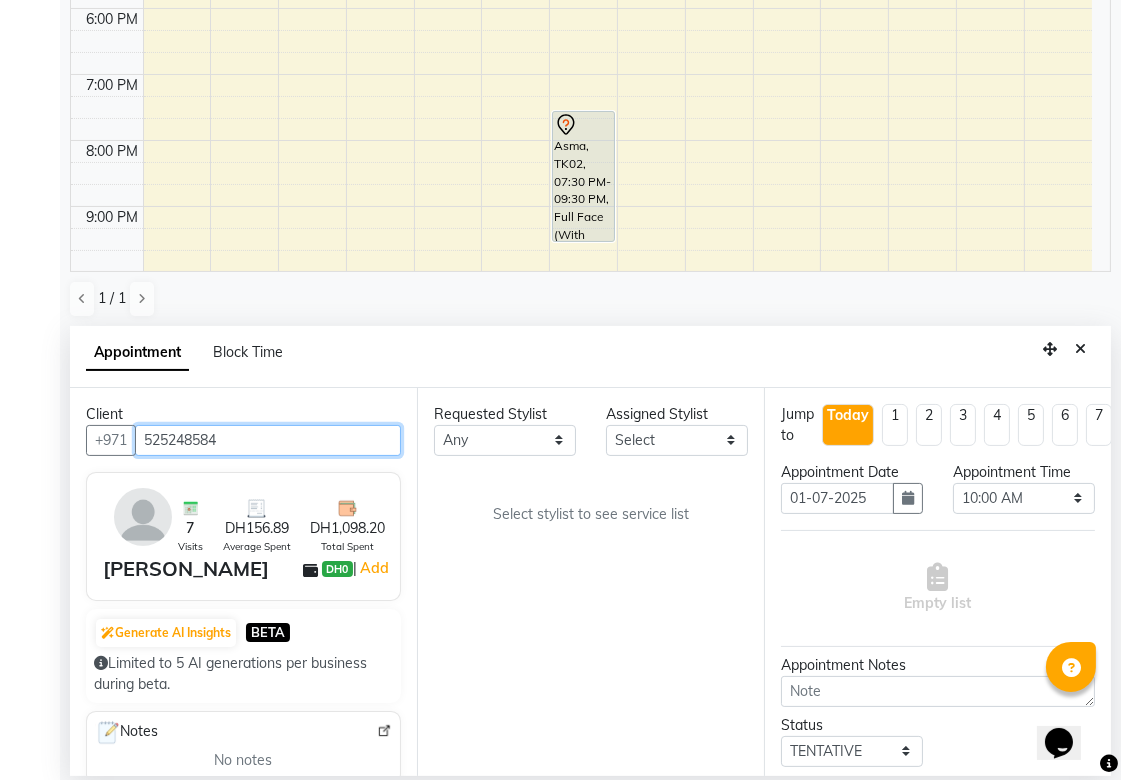 type on "525248584" 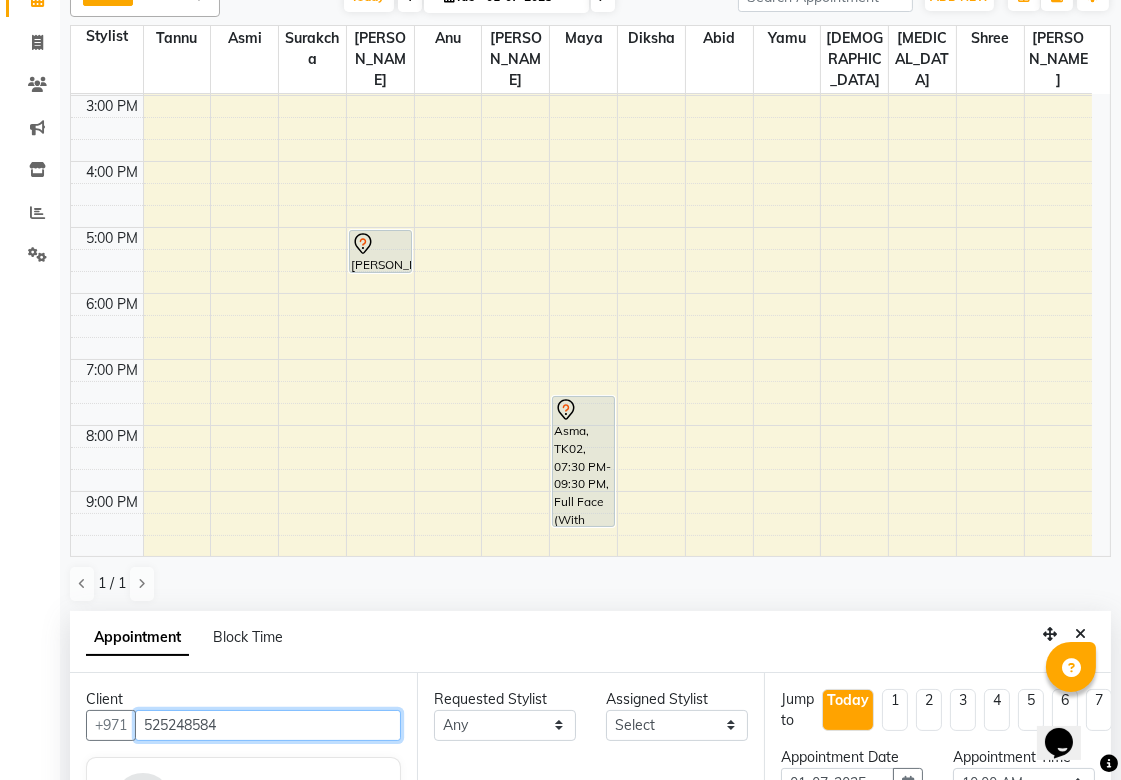 scroll, scrollTop: 0, scrollLeft: 0, axis: both 